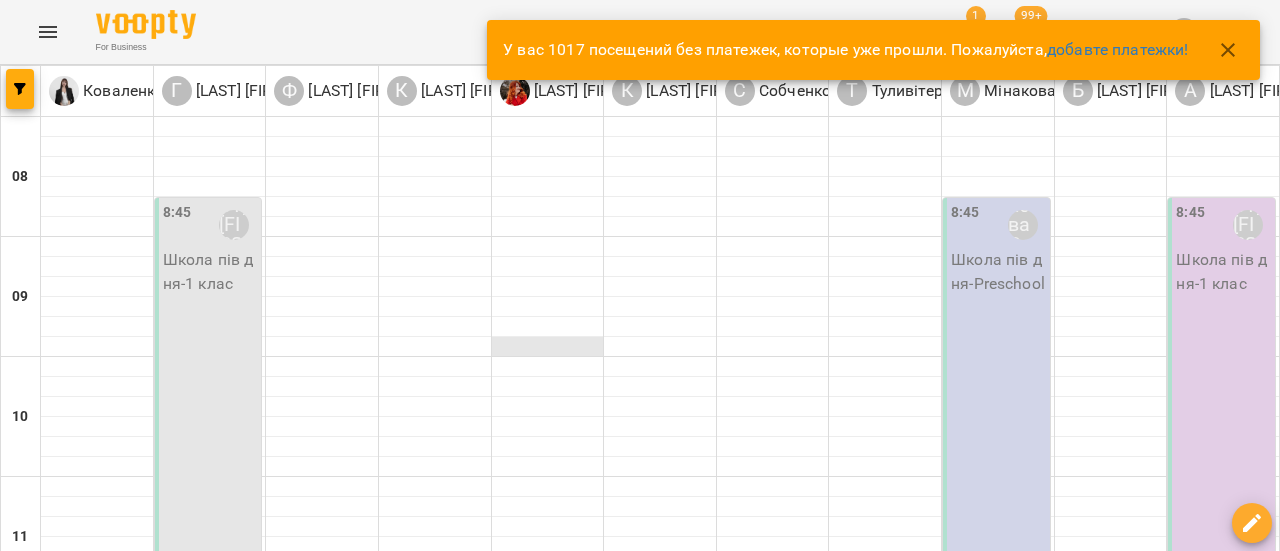 scroll, scrollTop: 0, scrollLeft: 0, axis: both 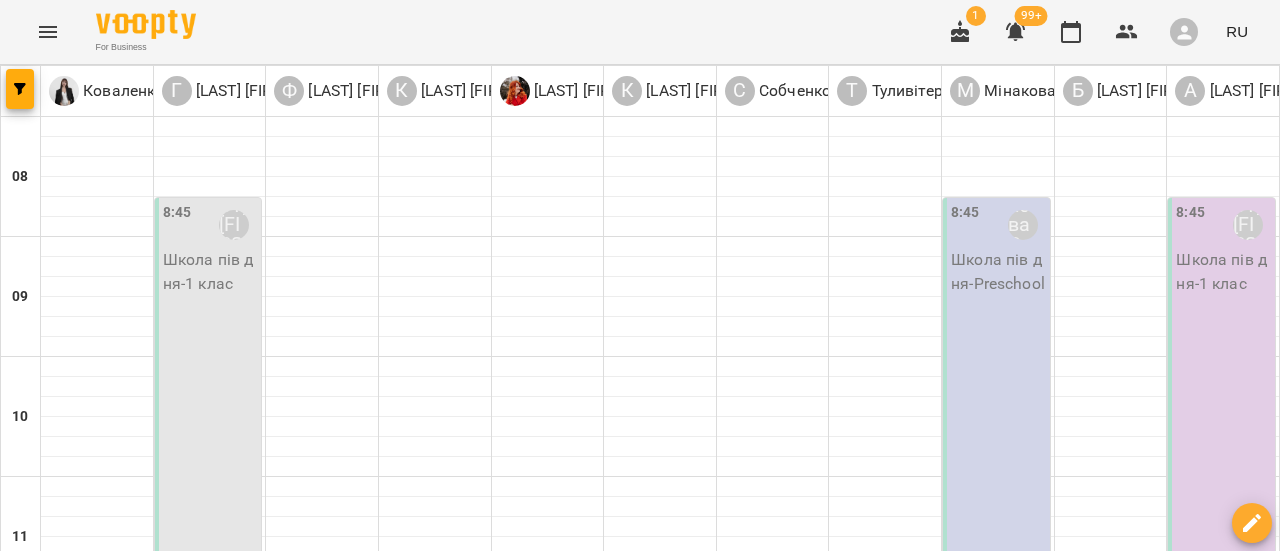 click on "05 авг." at bounding box center [243, 1602] 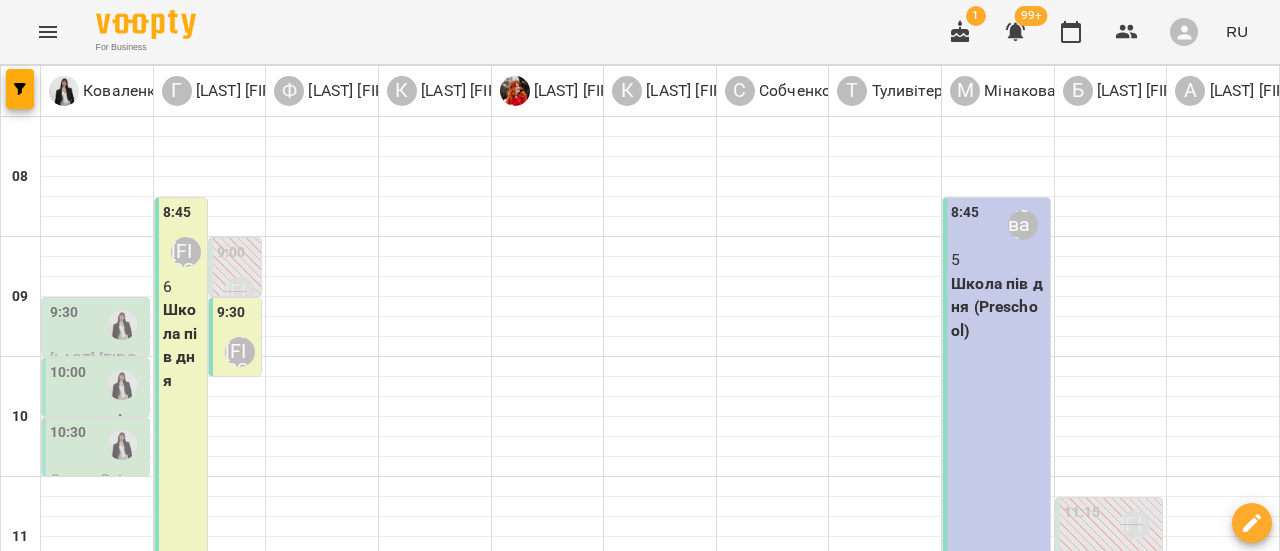 scroll, scrollTop: 0, scrollLeft: 0, axis: both 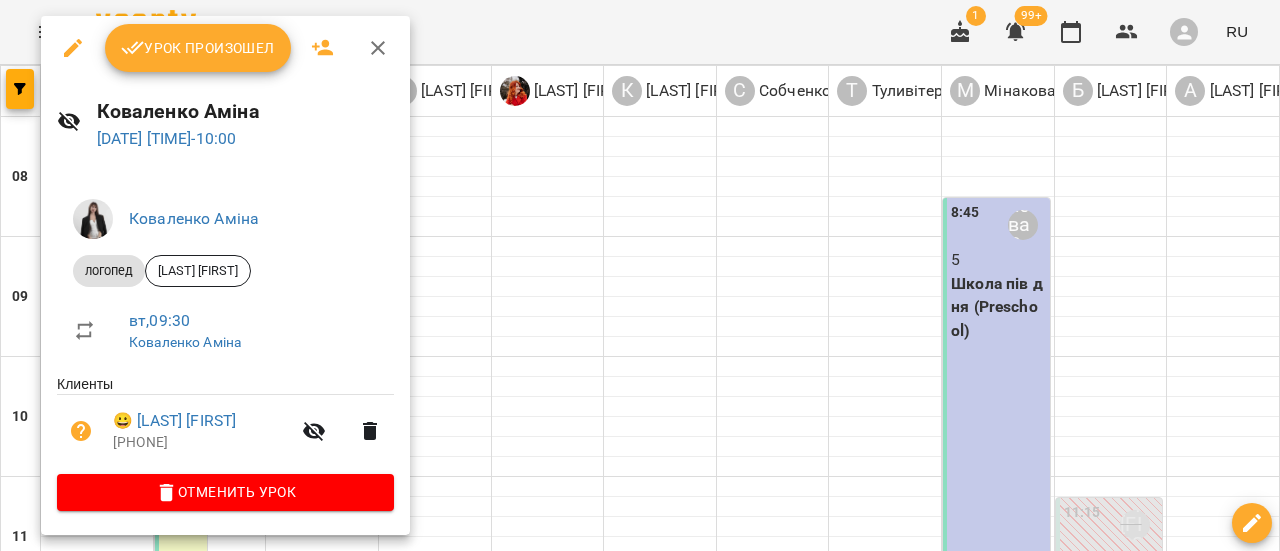 click at bounding box center (640, 275) 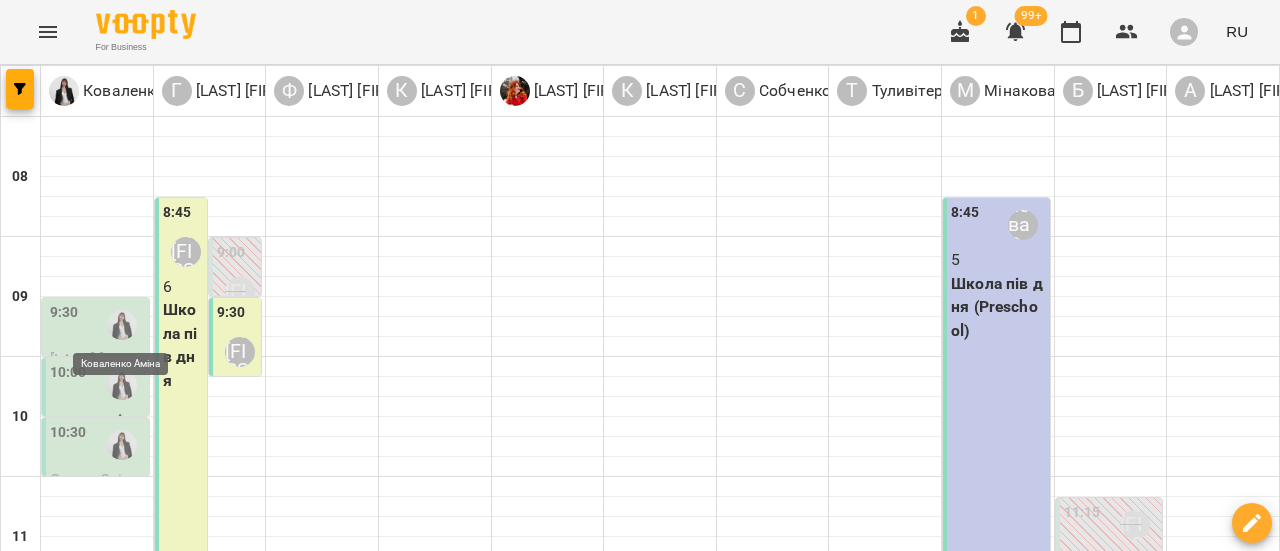click at bounding box center [122, 325] 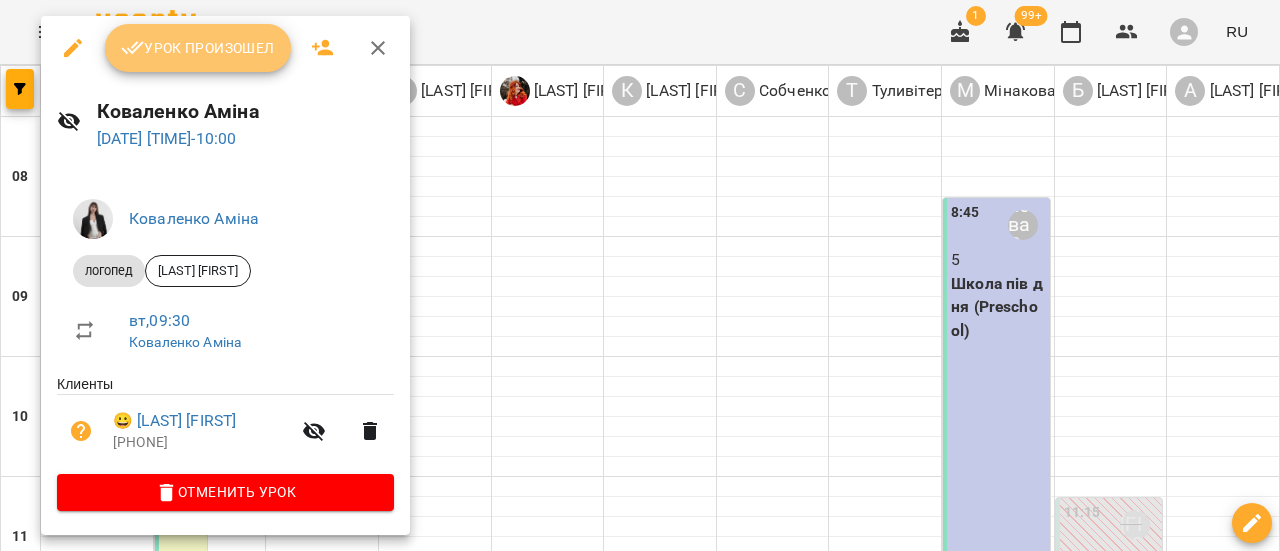 click on "Урок произошел" at bounding box center (198, 48) 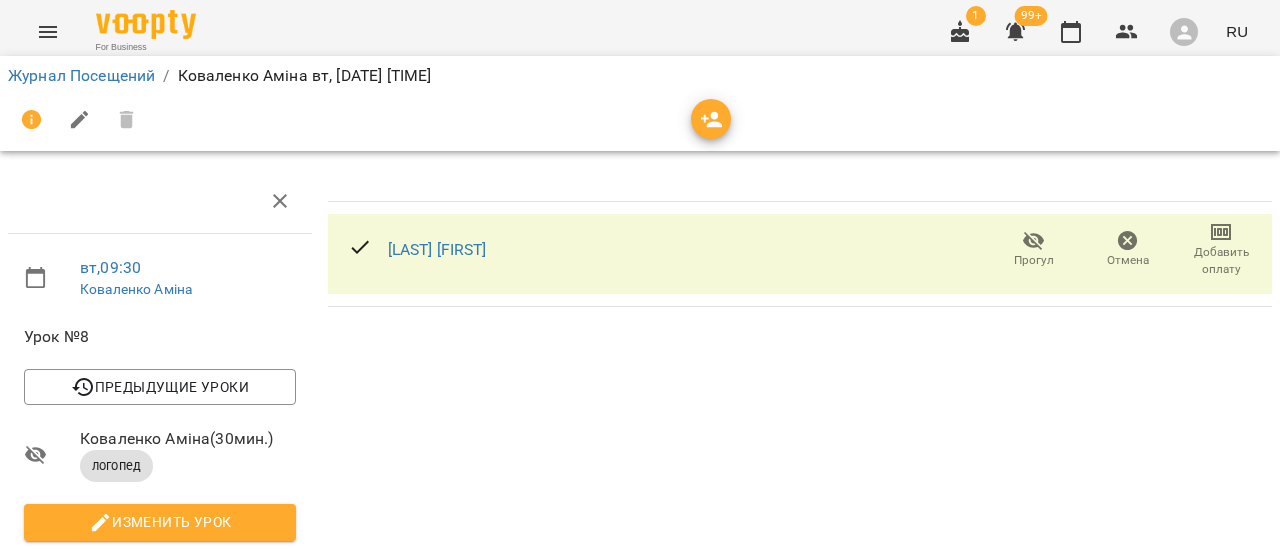 scroll, scrollTop: 0, scrollLeft: 0, axis: both 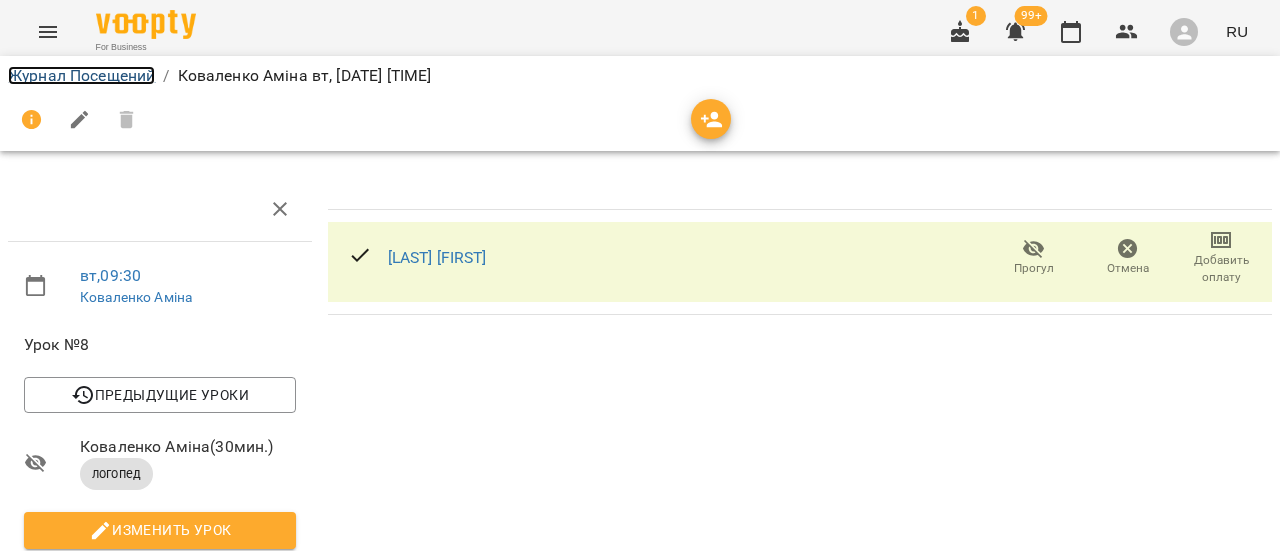 click on "Журнал Посещений" at bounding box center (81, 75) 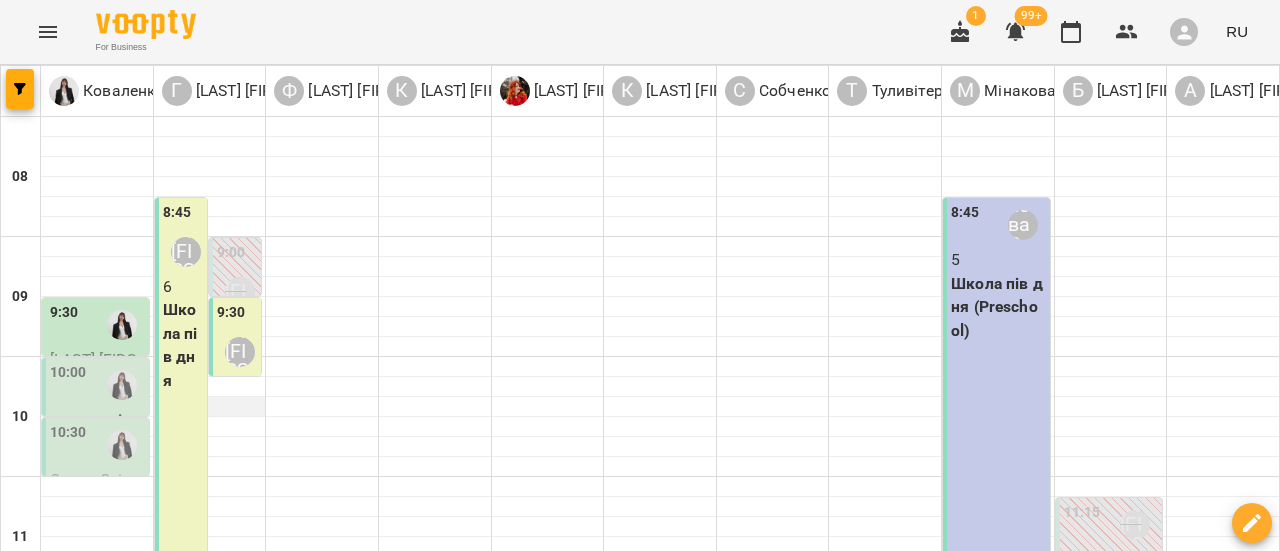 scroll, scrollTop: 100, scrollLeft: 0, axis: vertical 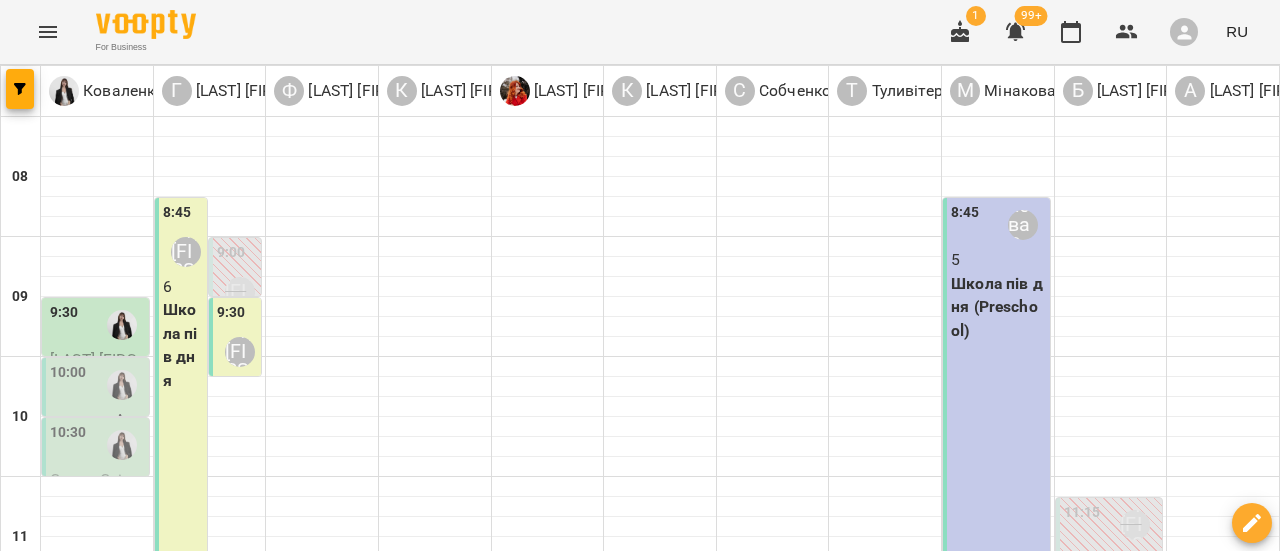 click on "10:00" at bounding box center [68, 385] 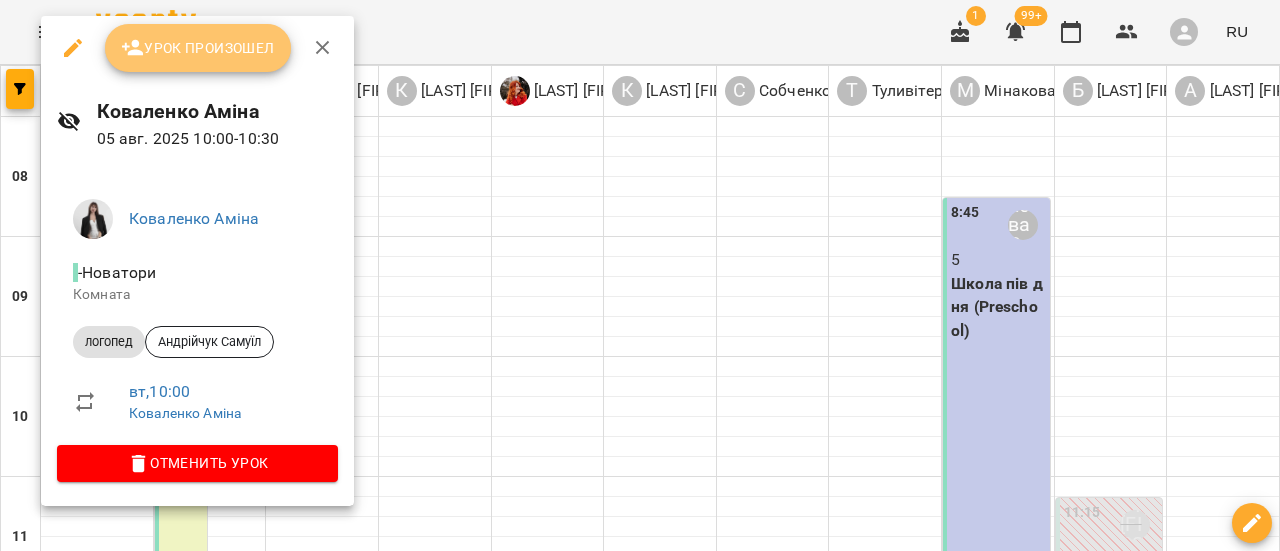 click on "Урок произошел" at bounding box center (198, 48) 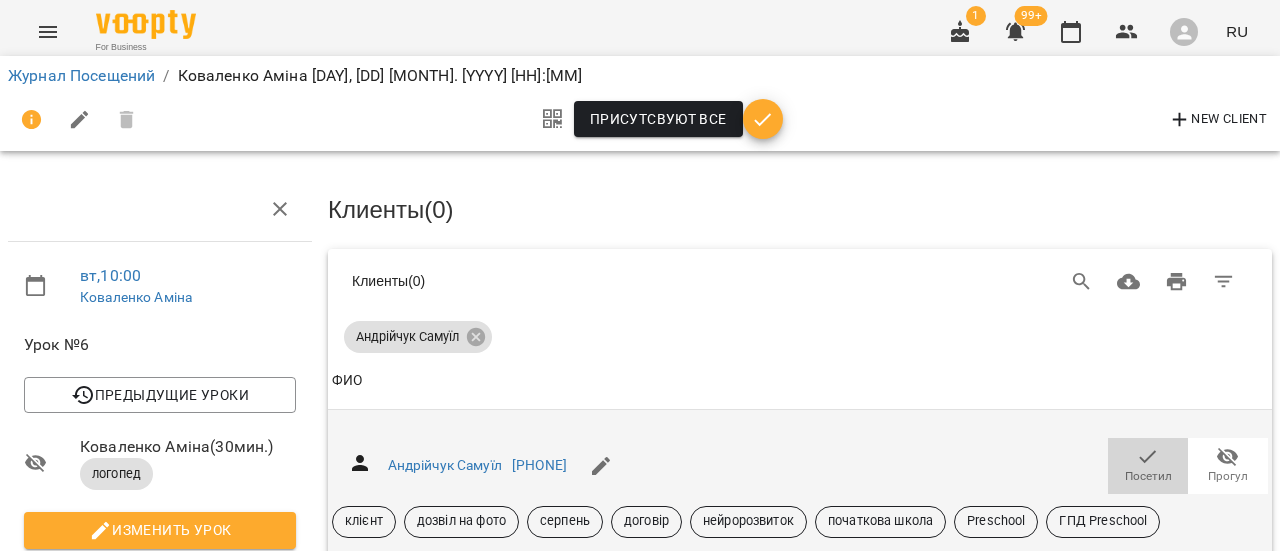 click 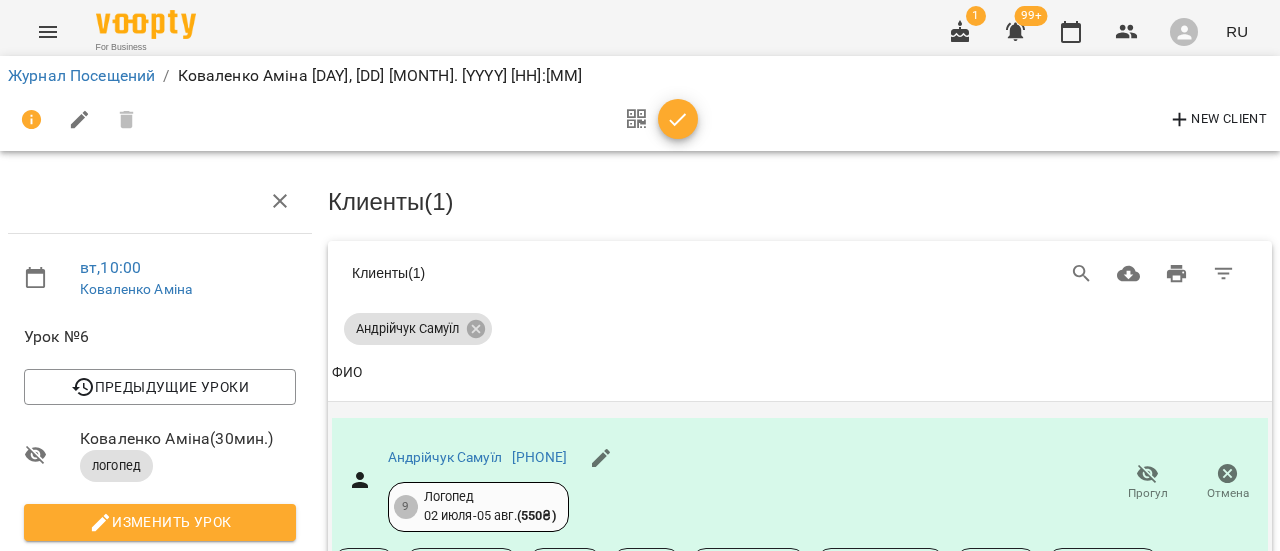 scroll, scrollTop: 0, scrollLeft: 0, axis: both 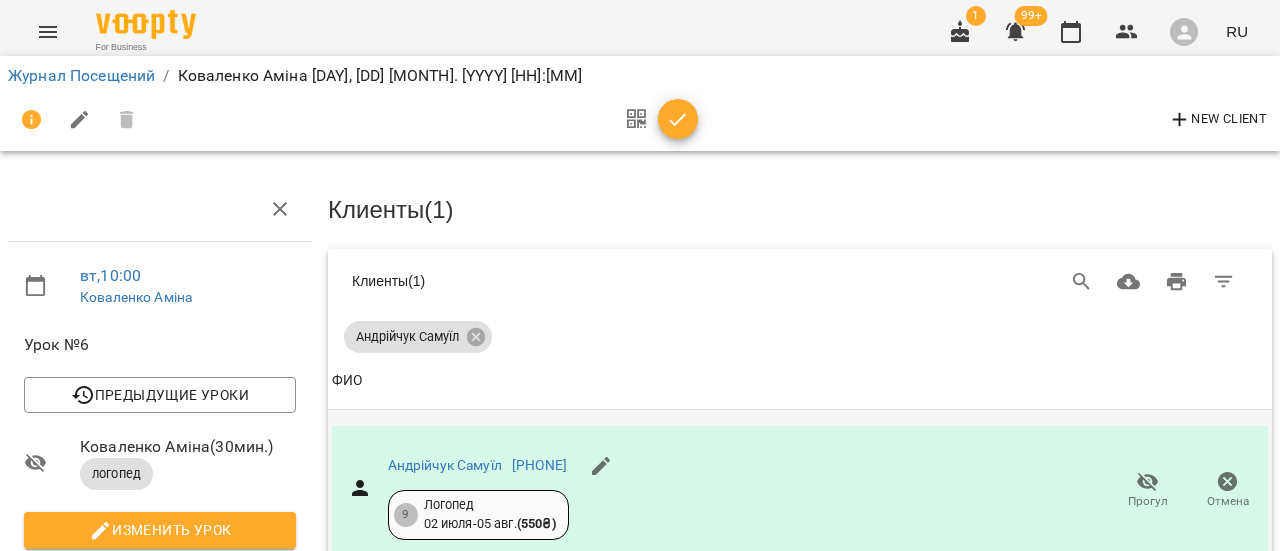 click on "Журнал Посещений" at bounding box center (81, 76) 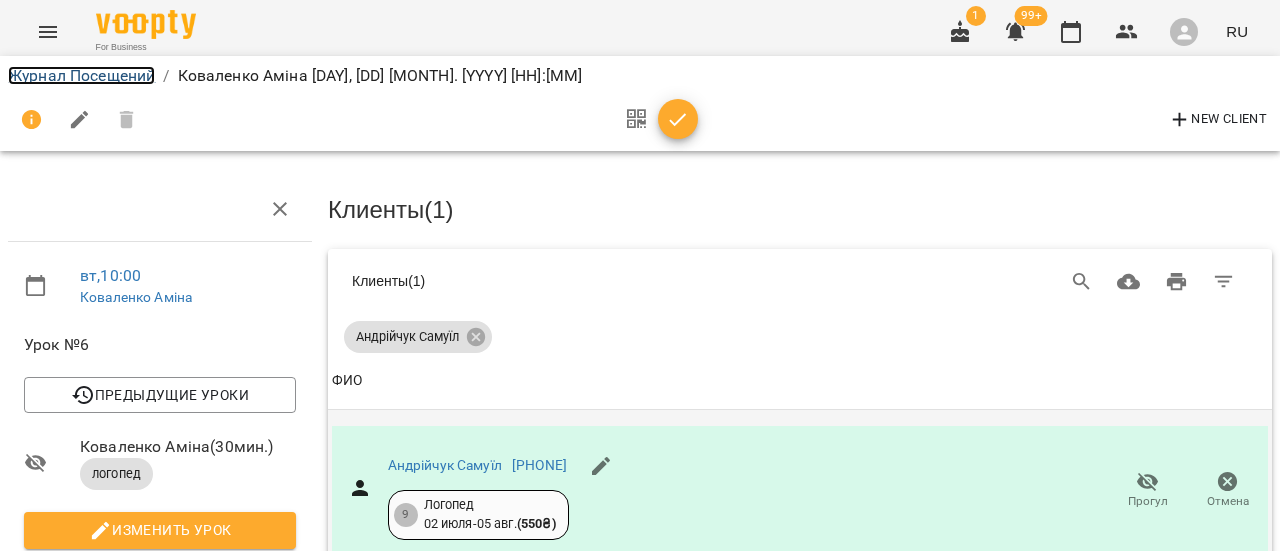 click on "Журнал Посещений" at bounding box center [81, 75] 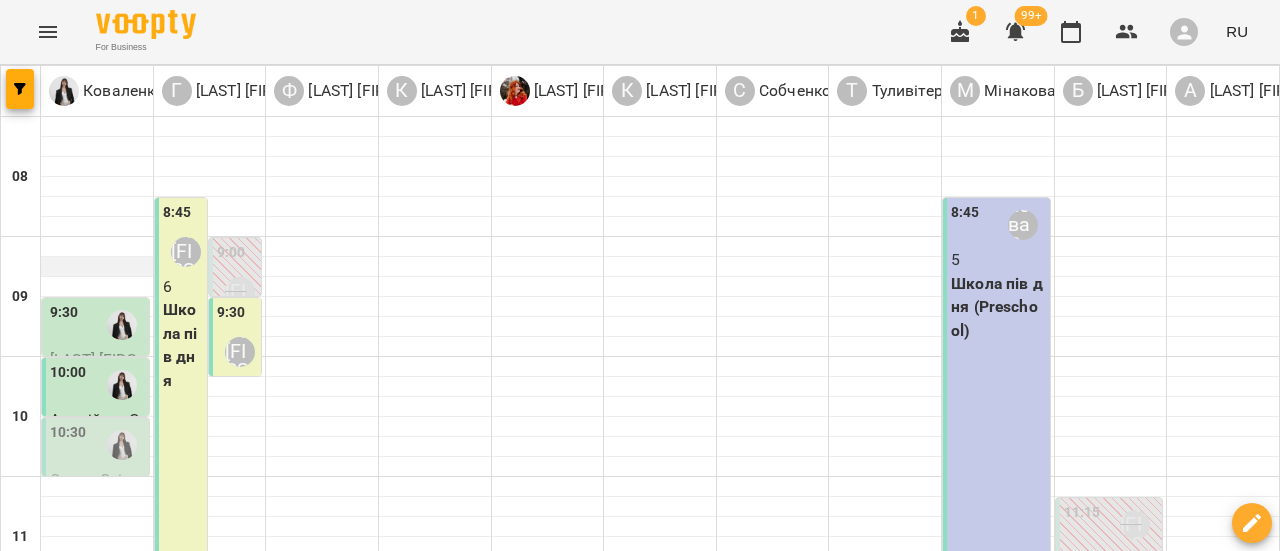scroll, scrollTop: 200, scrollLeft: 0, axis: vertical 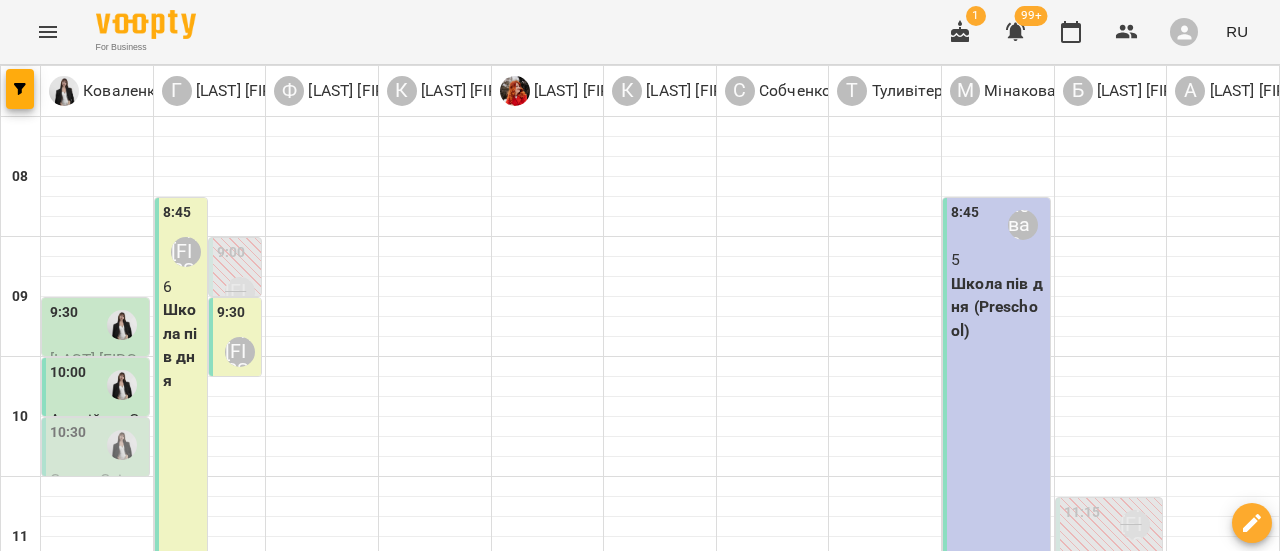 click on "10:30" at bounding box center (97, 445) 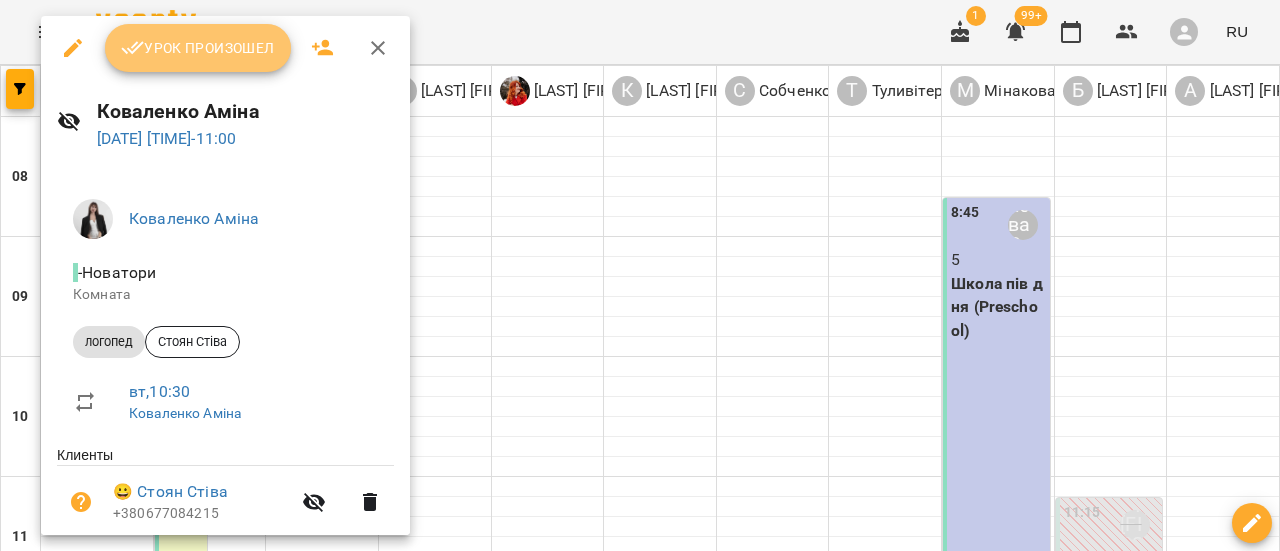 click on "Урок произошел" at bounding box center [198, 48] 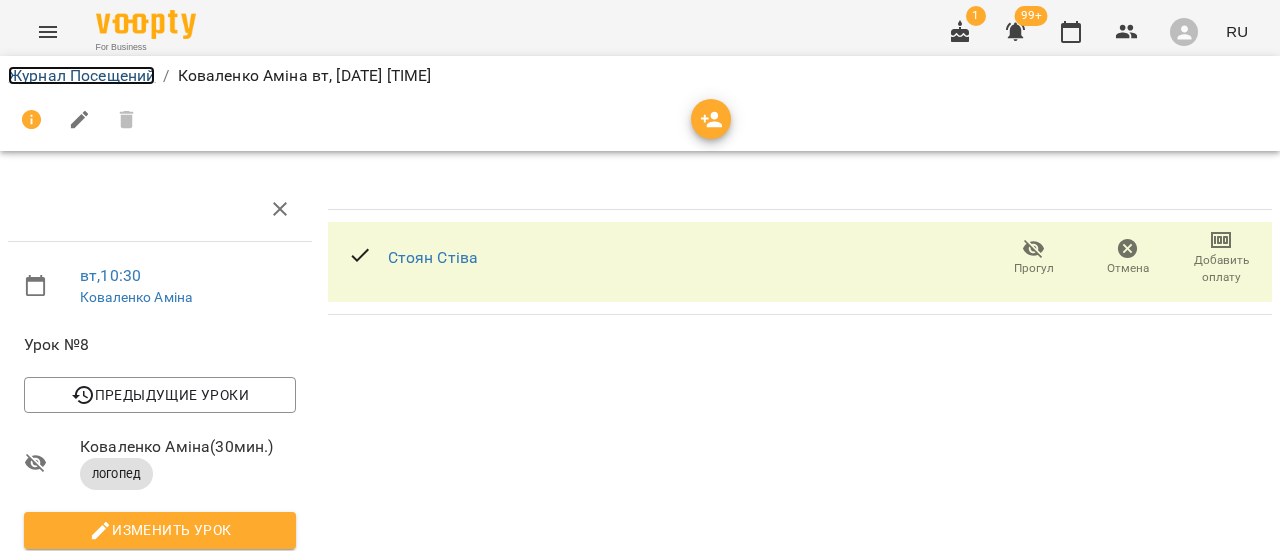 click on "Журнал Посещений" at bounding box center (81, 75) 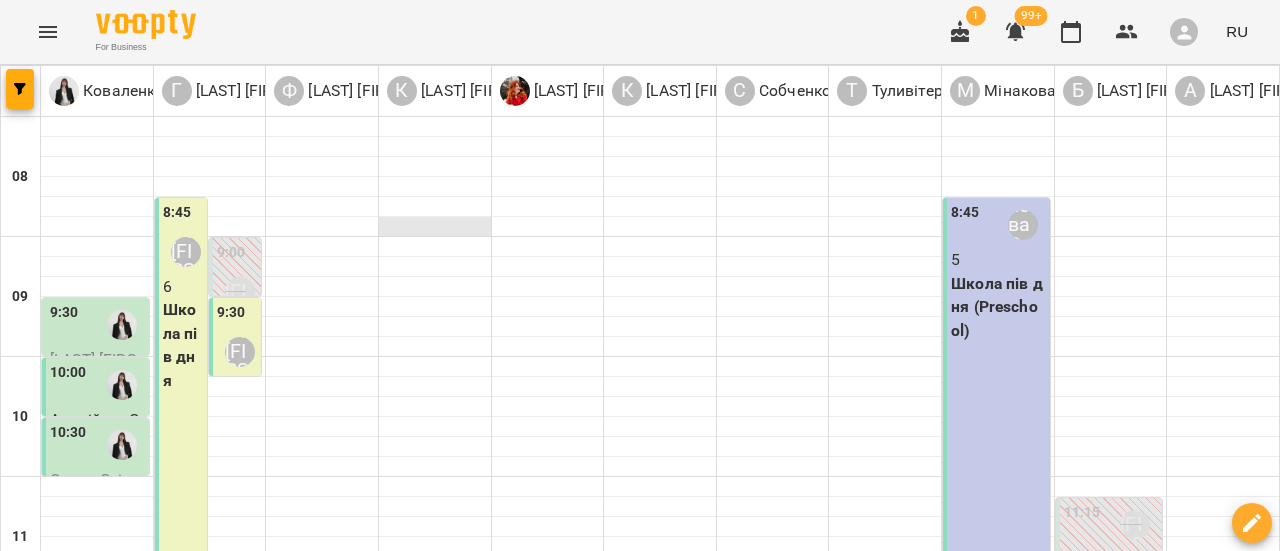 scroll, scrollTop: 100, scrollLeft: 0, axis: vertical 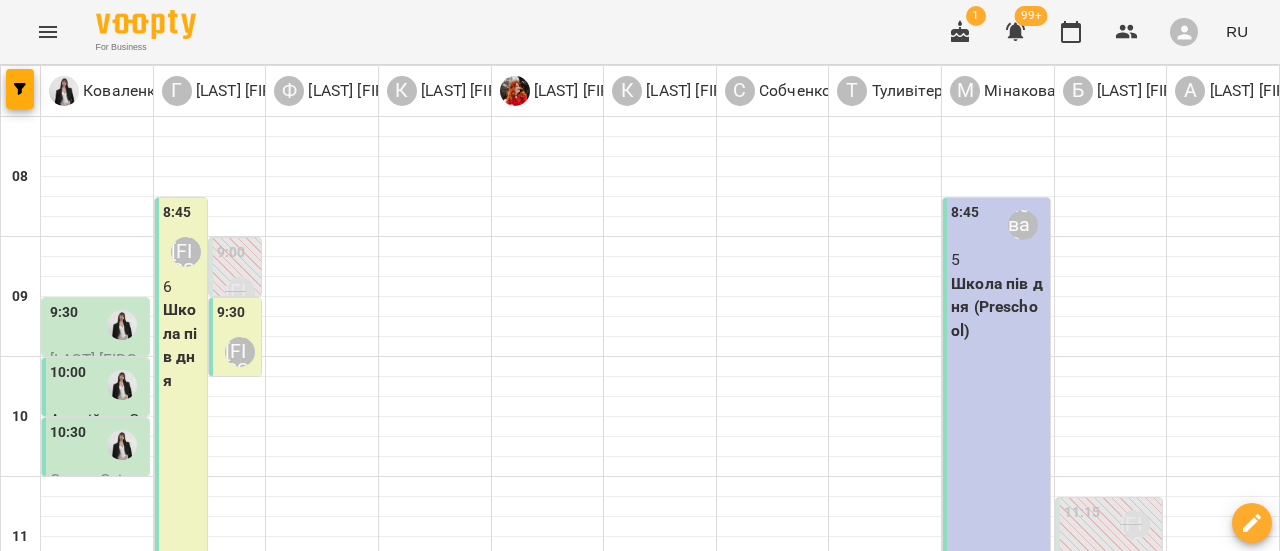 click 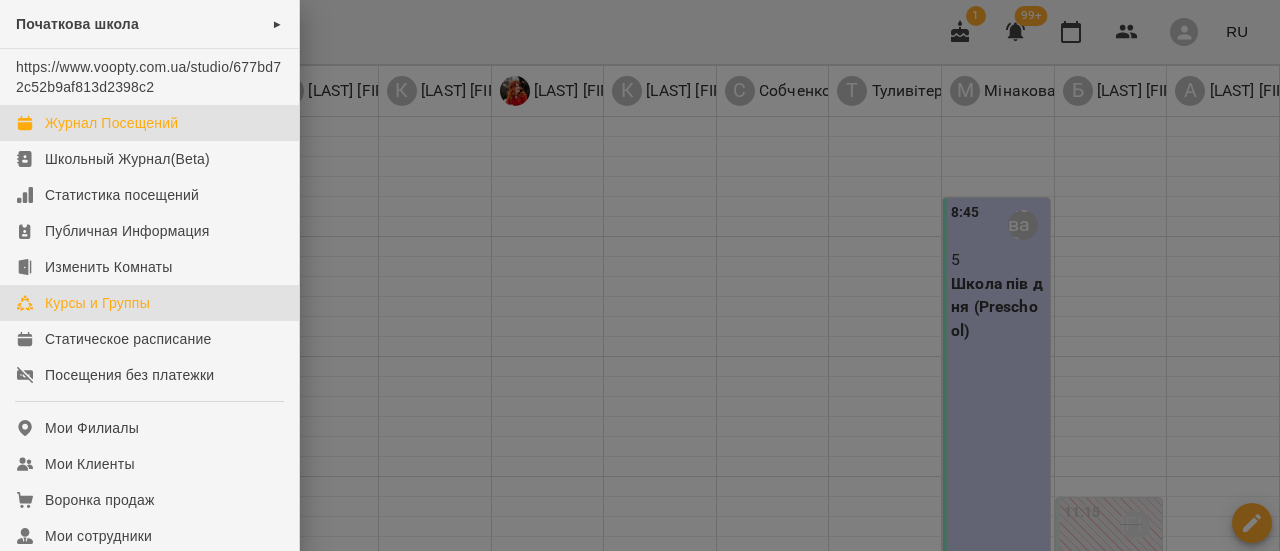 click on "Курсы и Группы" at bounding box center [97, 303] 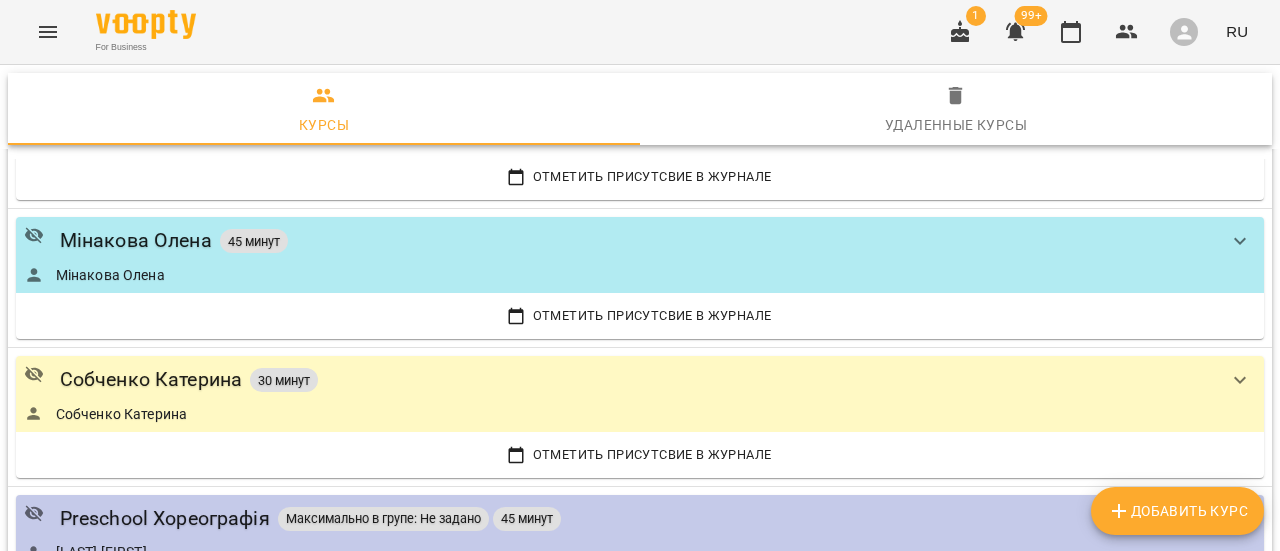 scroll, scrollTop: 1200, scrollLeft: 0, axis: vertical 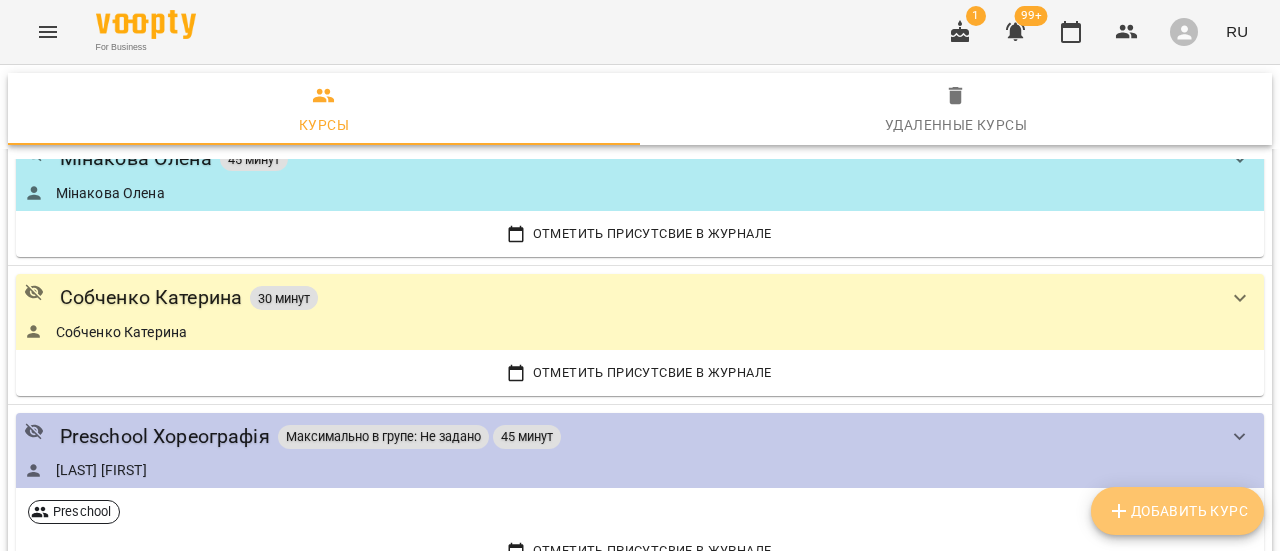 click on "Добавить Курс" at bounding box center (1177, 511) 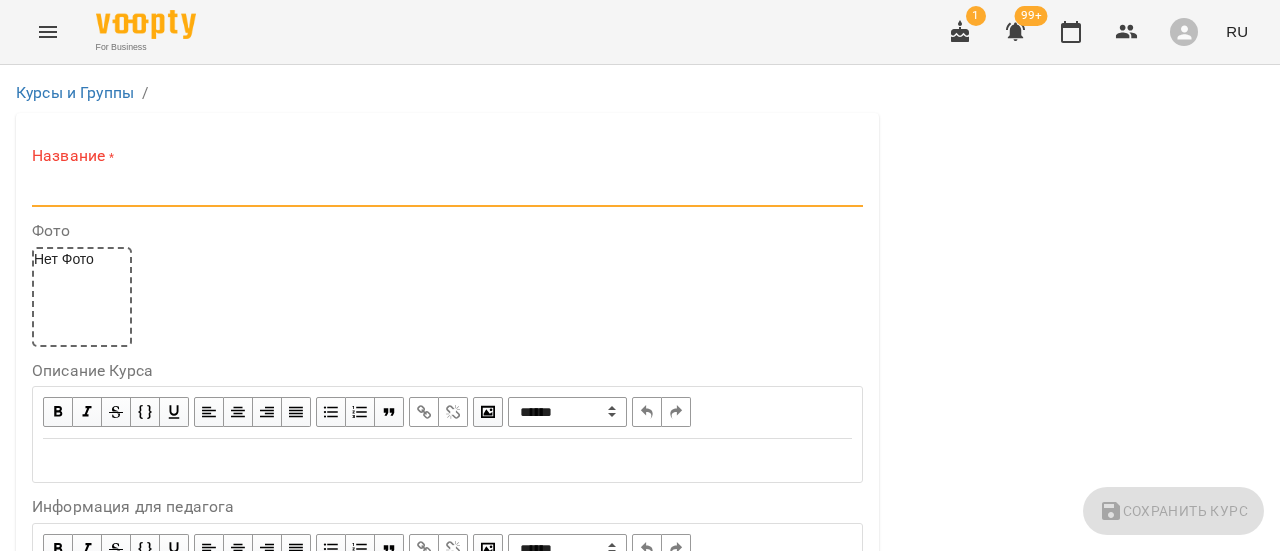 click at bounding box center [447, 191] 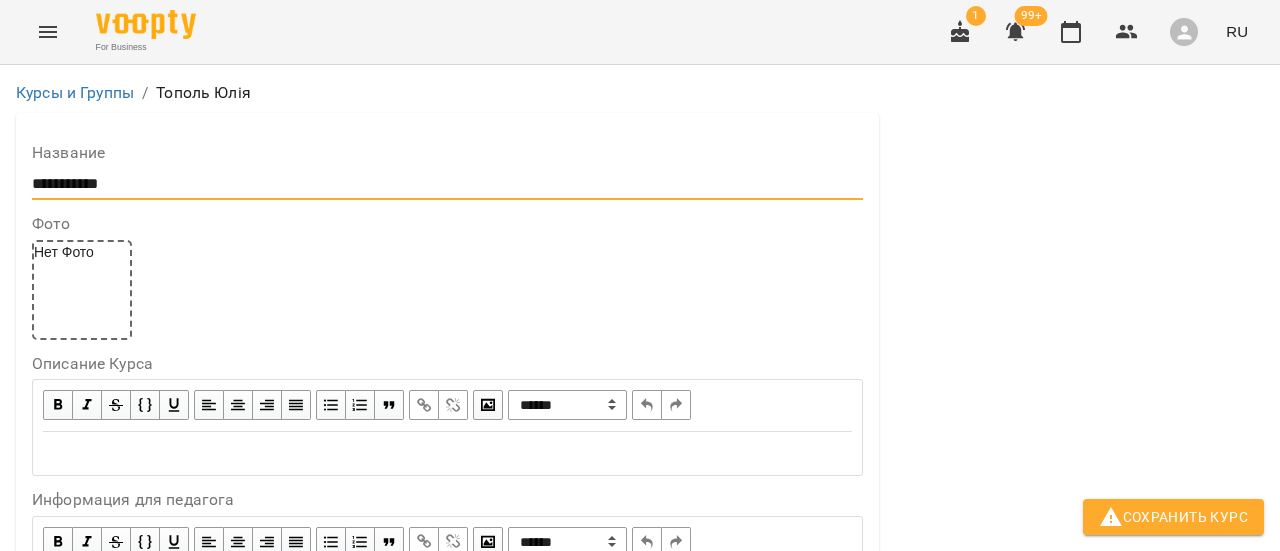 scroll, scrollTop: 700, scrollLeft: 0, axis: vertical 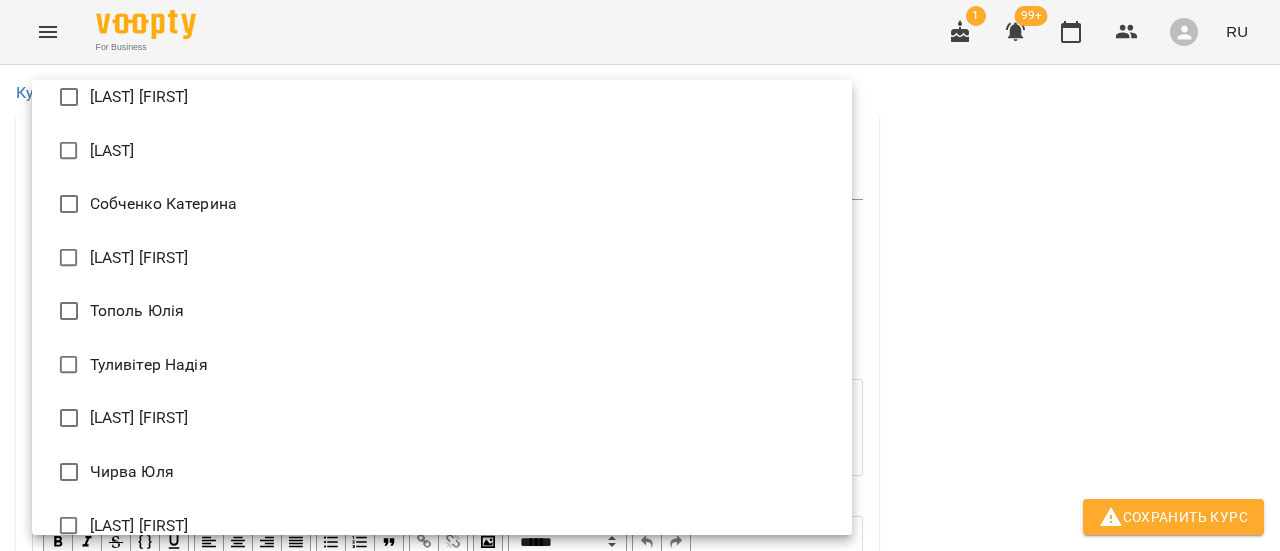type on "**********" 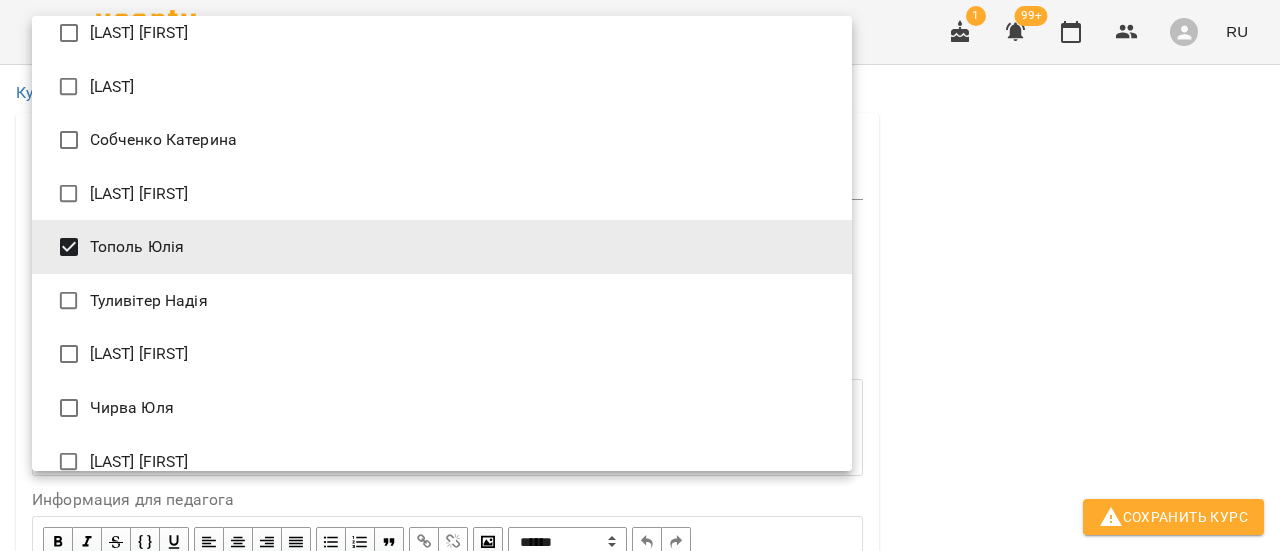 click at bounding box center [640, 275] 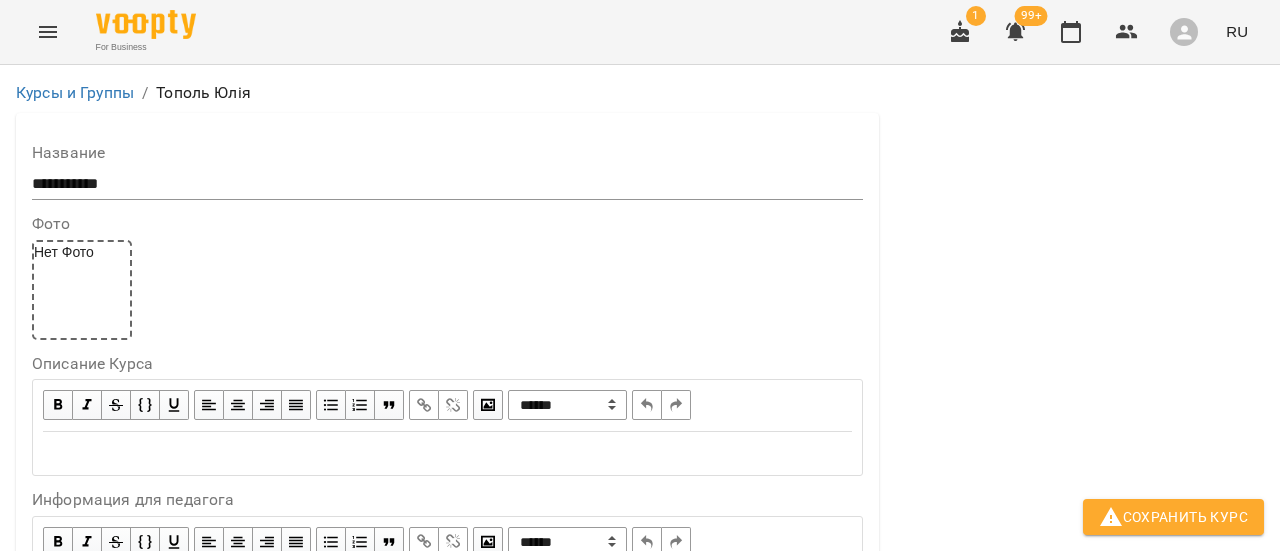 scroll, scrollTop: 900, scrollLeft: 0, axis: vertical 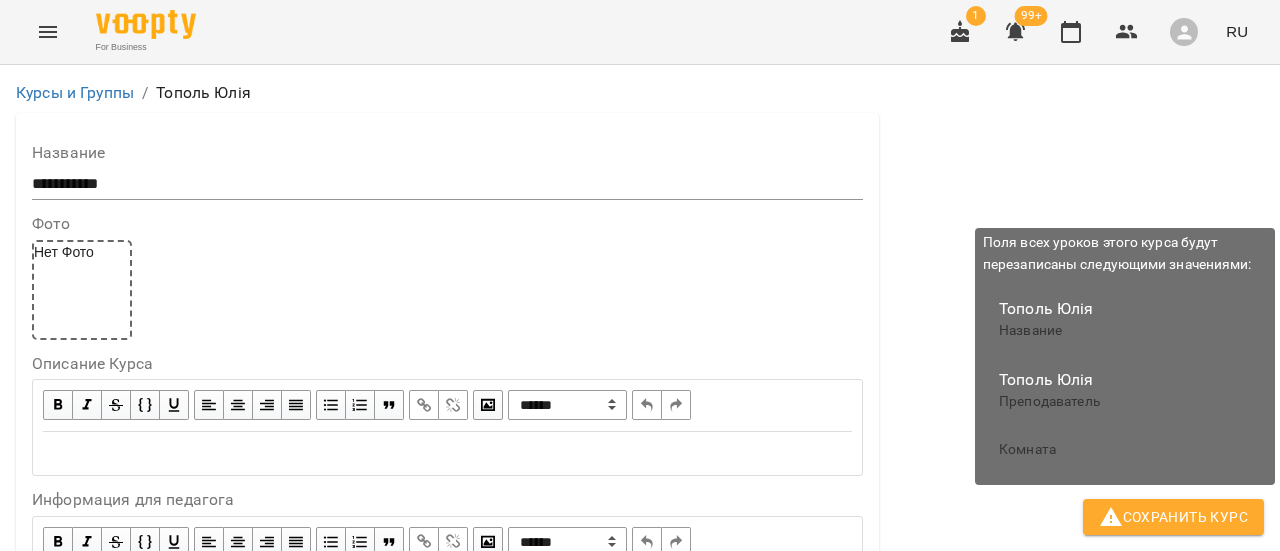 click on "Сохранить Курс" at bounding box center [1173, 517] 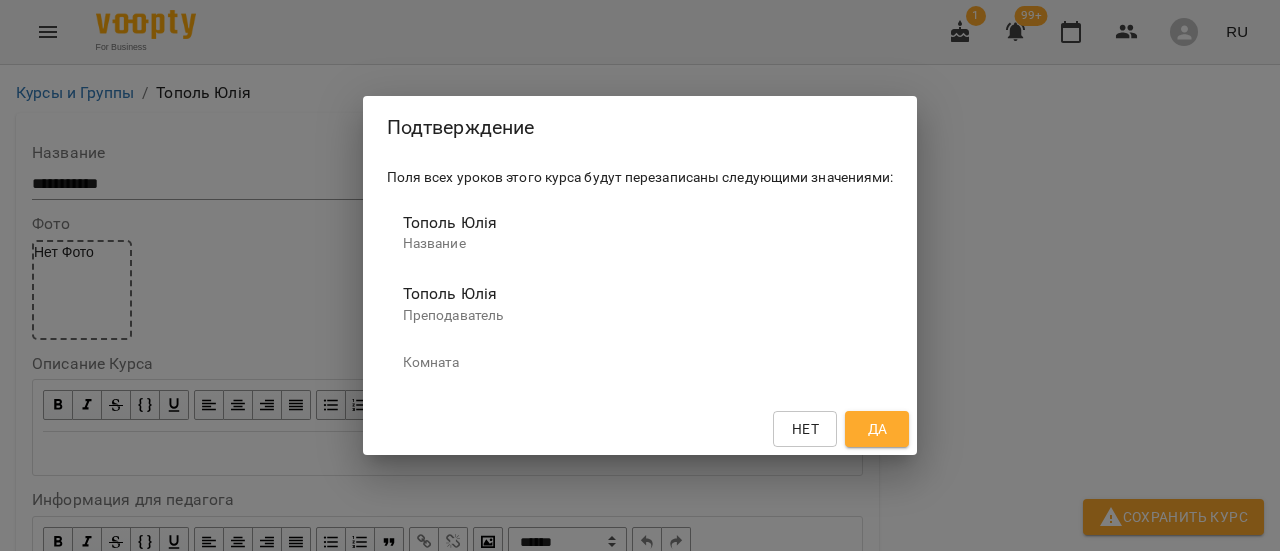 click on "Да" at bounding box center [878, 429] 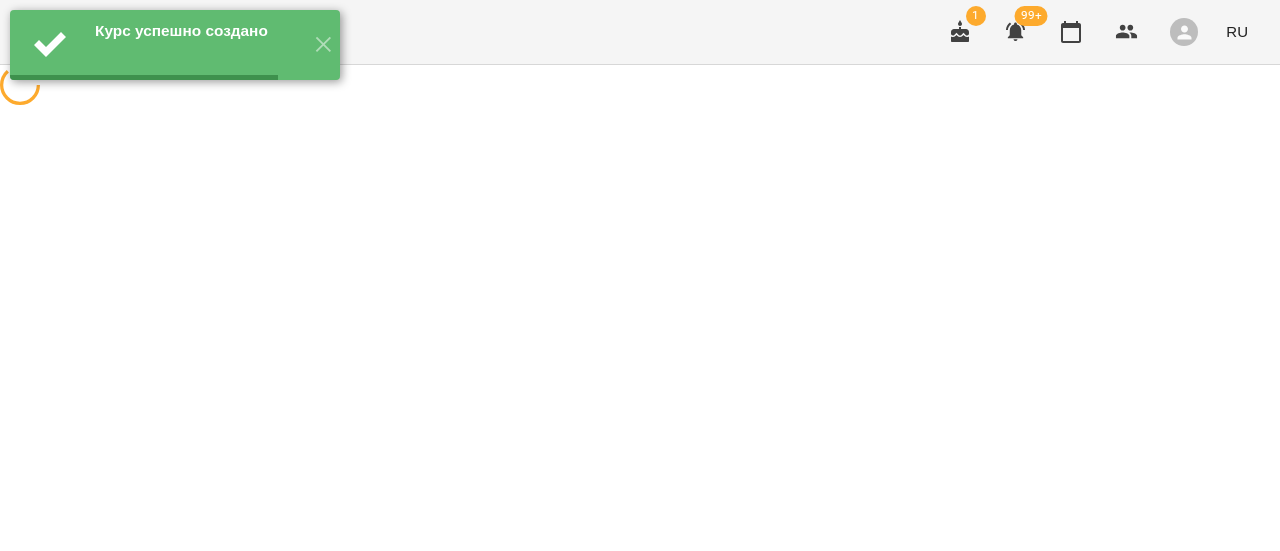 scroll, scrollTop: 0, scrollLeft: 0, axis: both 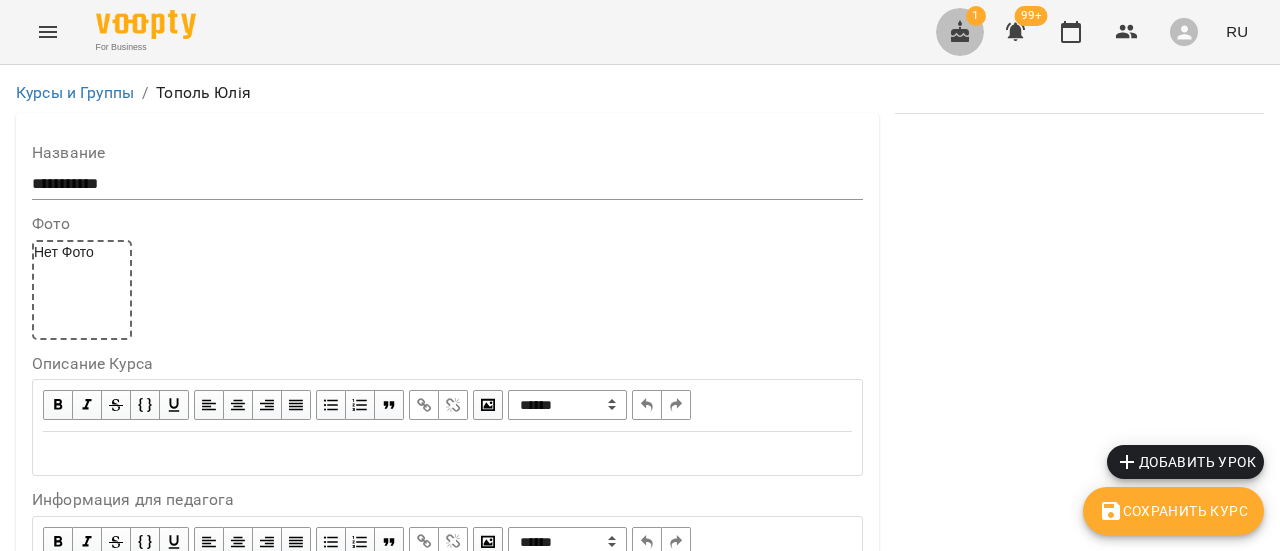 click 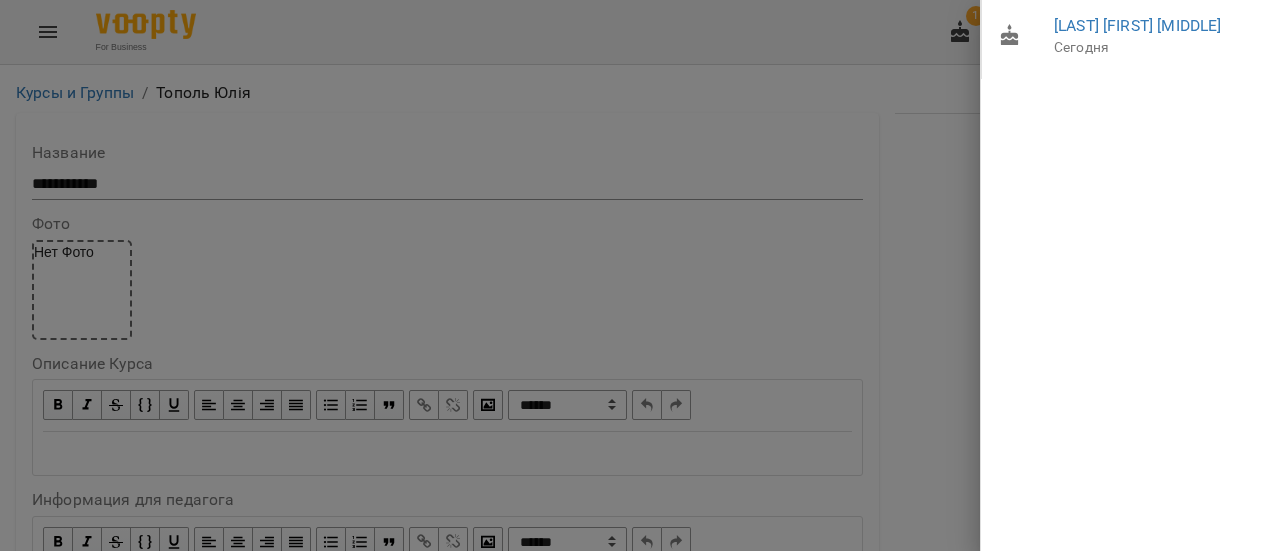 click at bounding box center [640, 275] 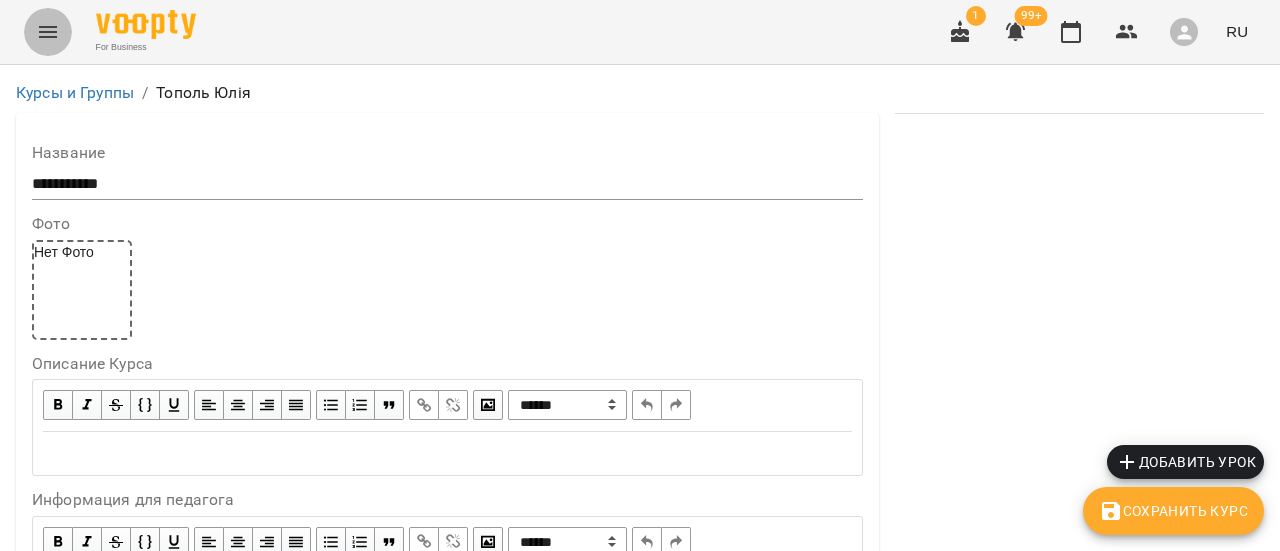click 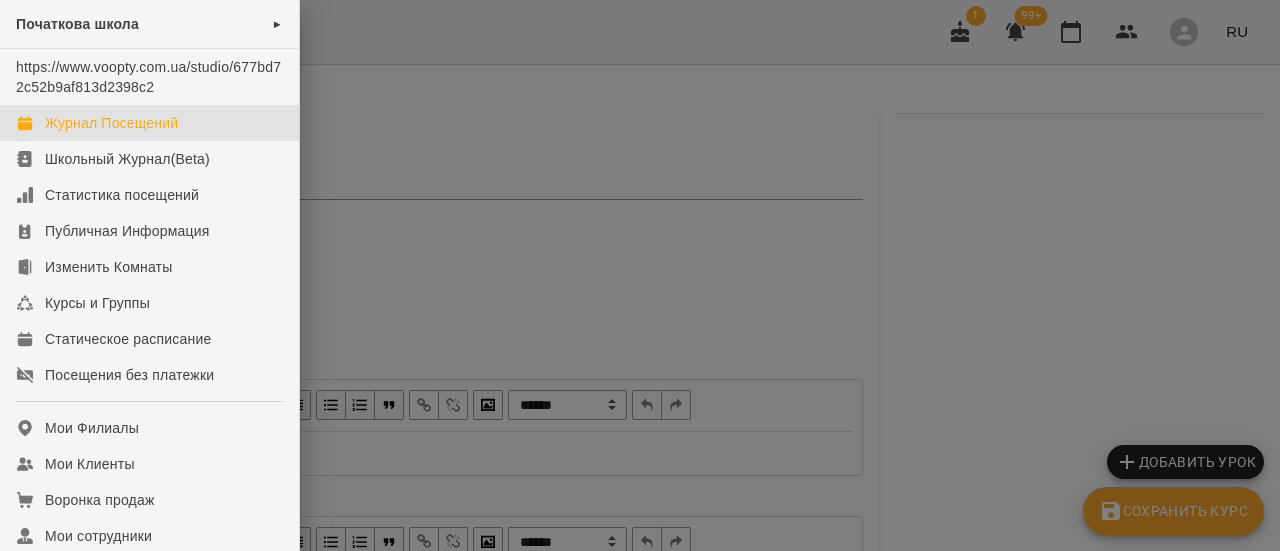 click on "Журнал Посещений" at bounding box center [111, 123] 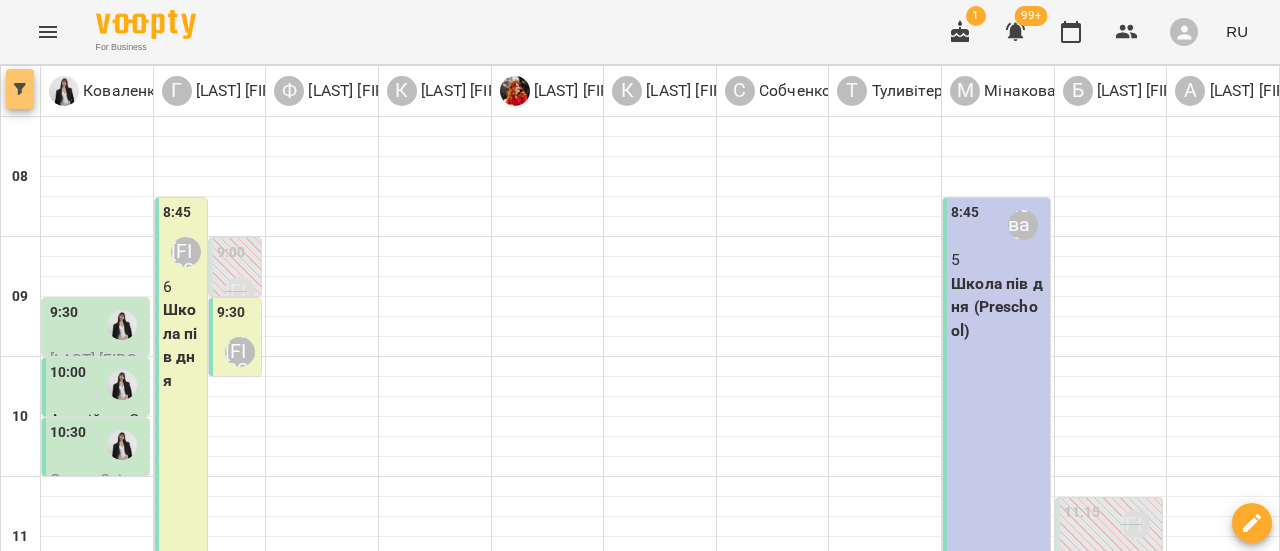 click 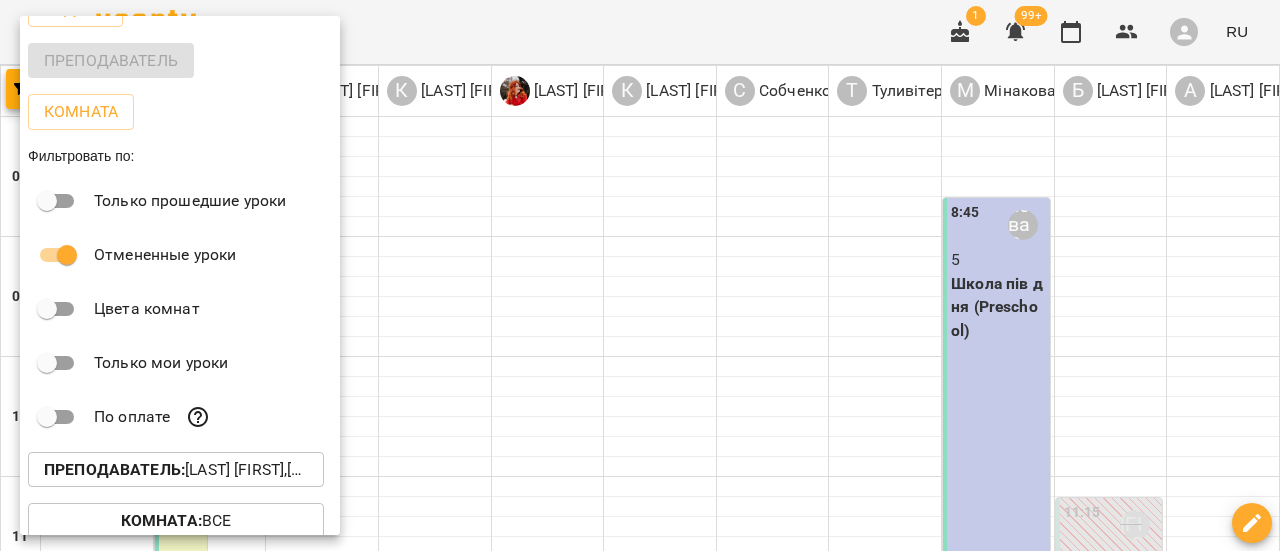 scroll, scrollTop: 134, scrollLeft: 0, axis: vertical 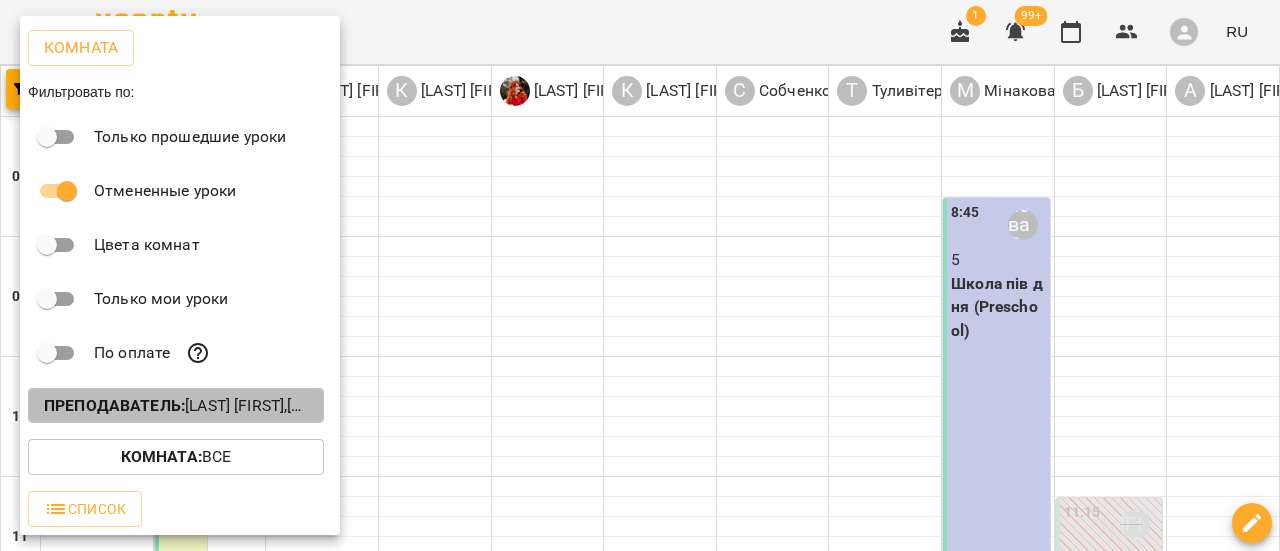 click on "Преподаватель :  [LAST] [FIRST], [LAST] [FIRST], [LAST] [FIRST], [LAST] [FIRST], [LAST] [FIRST], [LAST] [FIRST], [LAST] [FIRST], [LAST] [FIRST], [LAST] [FIRST], [LAST] [FIRST], [LAST] [FIRST]" at bounding box center (176, 406) 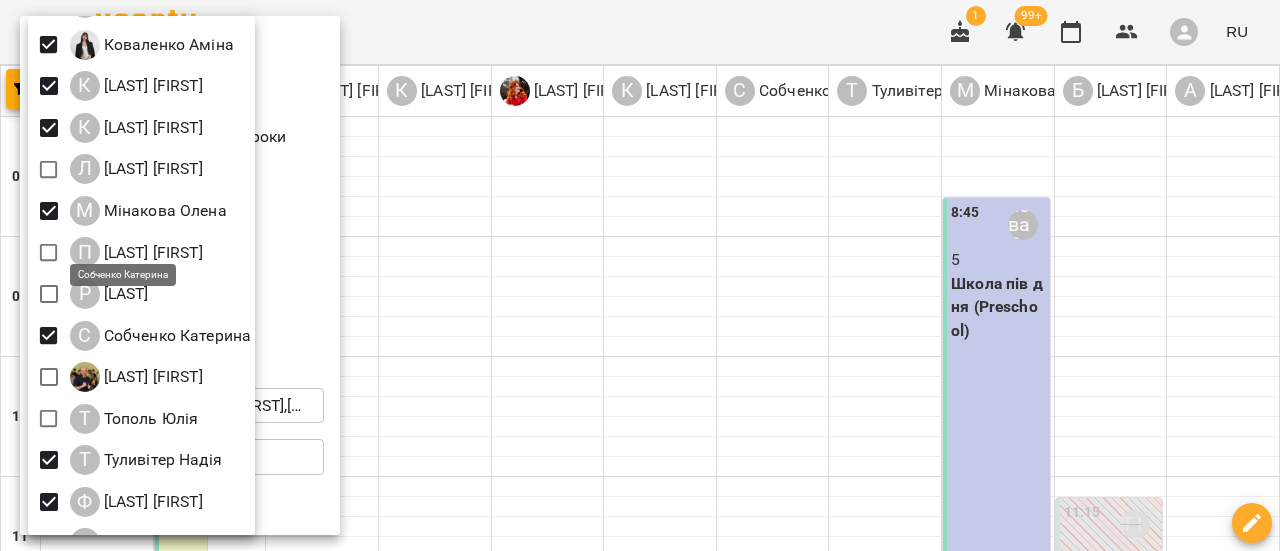 scroll, scrollTop: 274, scrollLeft: 0, axis: vertical 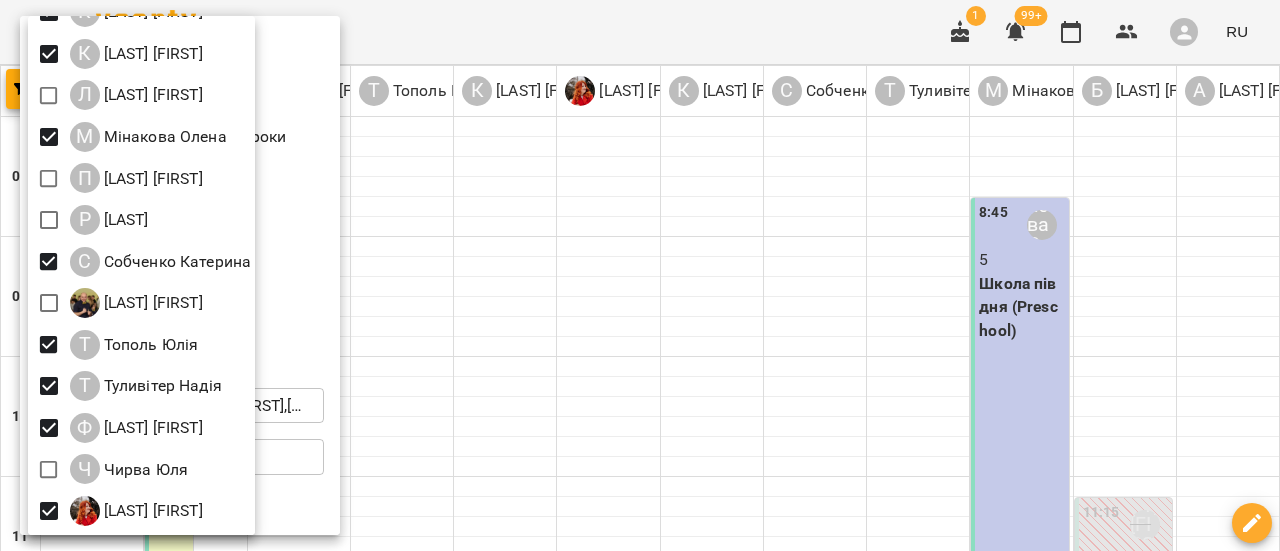 click at bounding box center [640, 275] 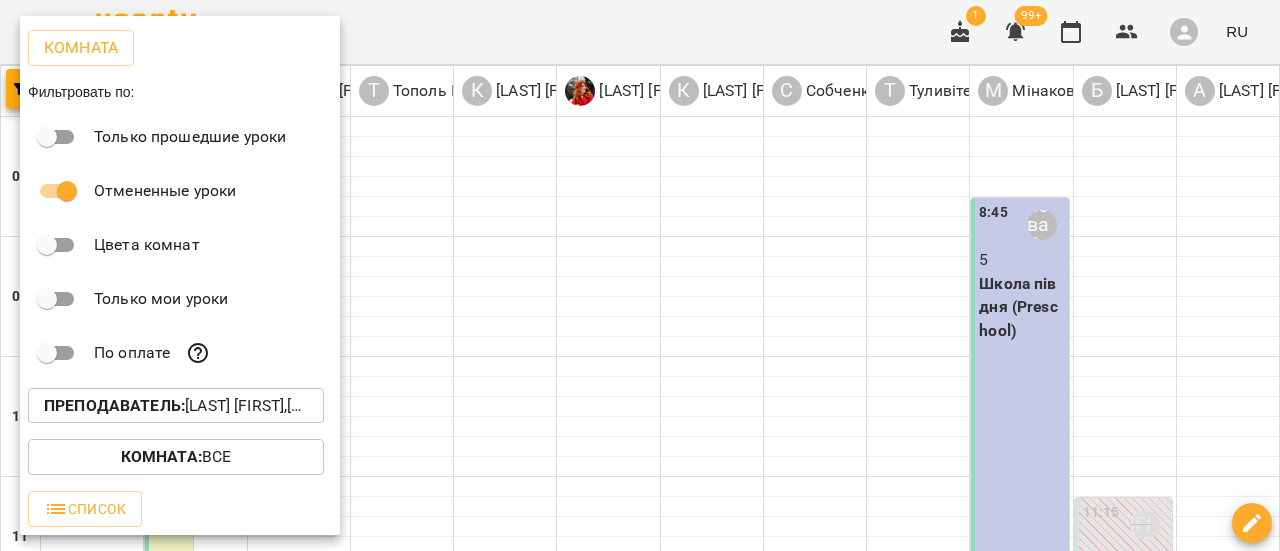 click at bounding box center (640, 275) 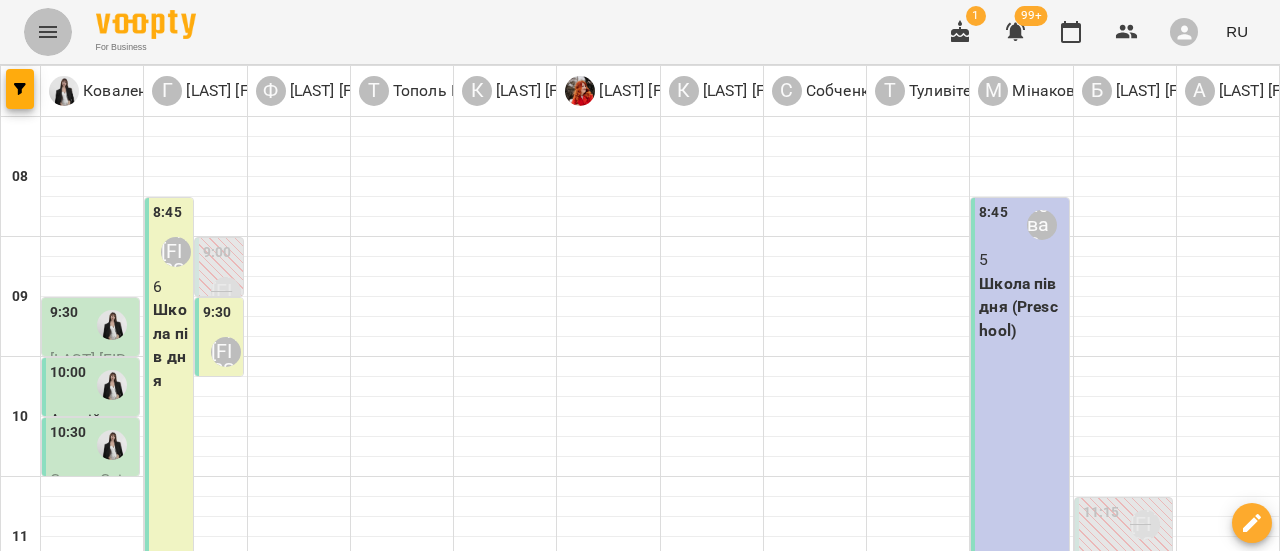 click 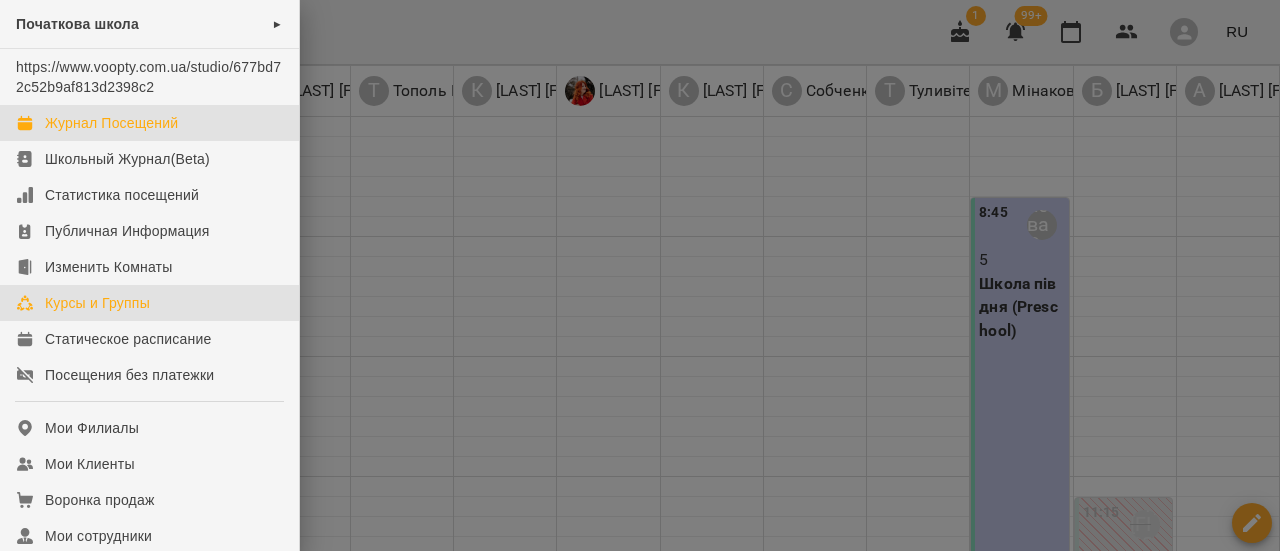 click on "Курсы и Группы" at bounding box center (97, 303) 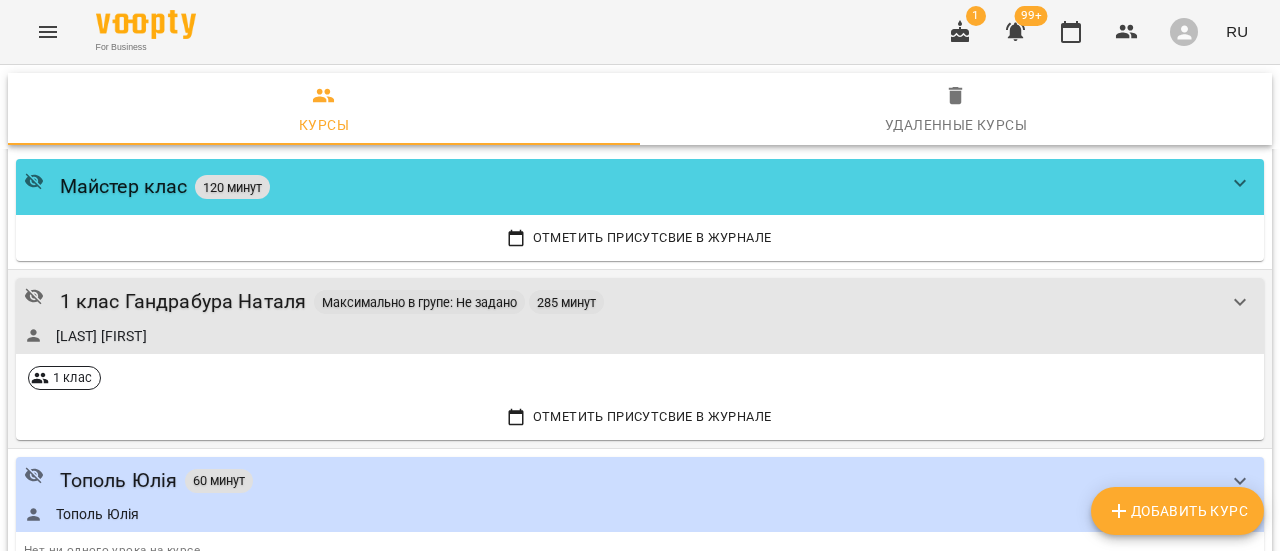 scroll, scrollTop: 3433, scrollLeft: 0, axis: vertical 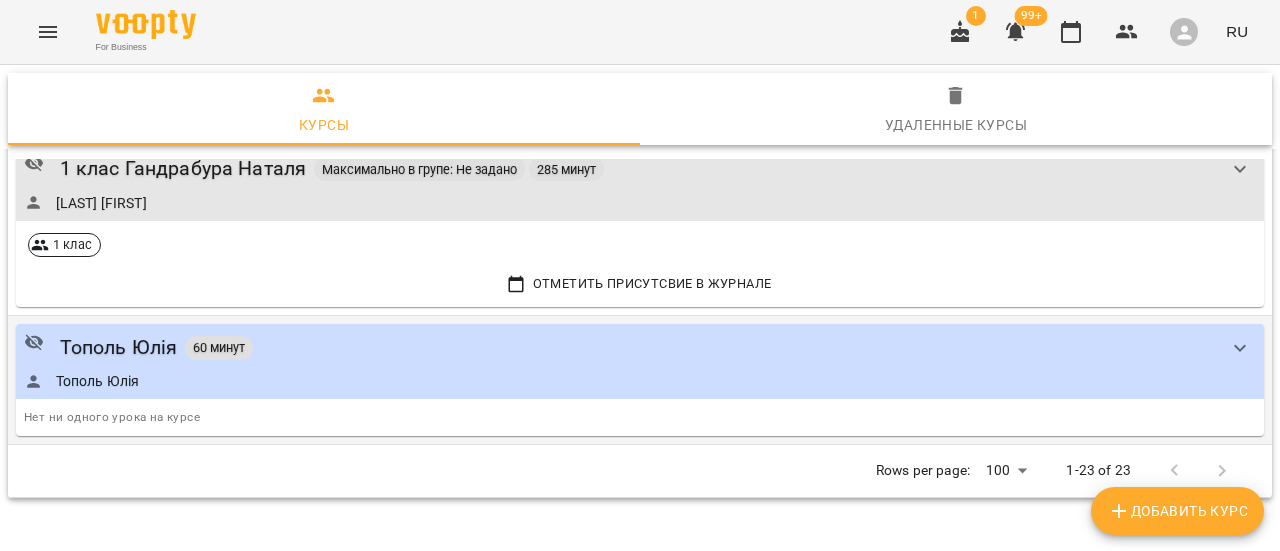 click on "Тополь Юлія" at bounding box center (620, 381) 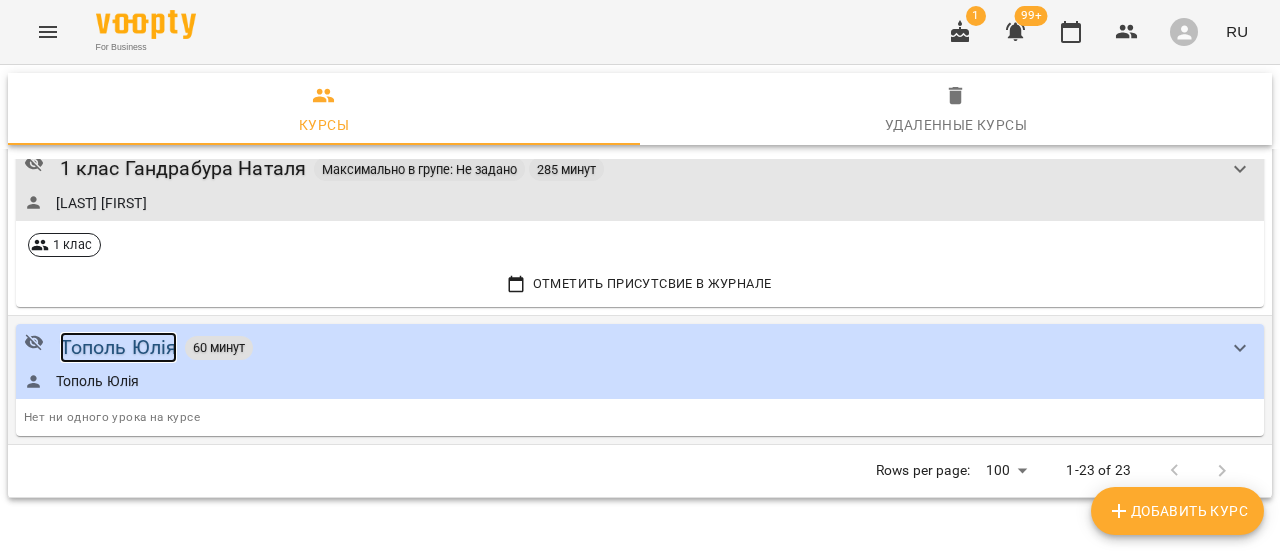 click on "Тополь Юлія" at bounding box center (119, 347) 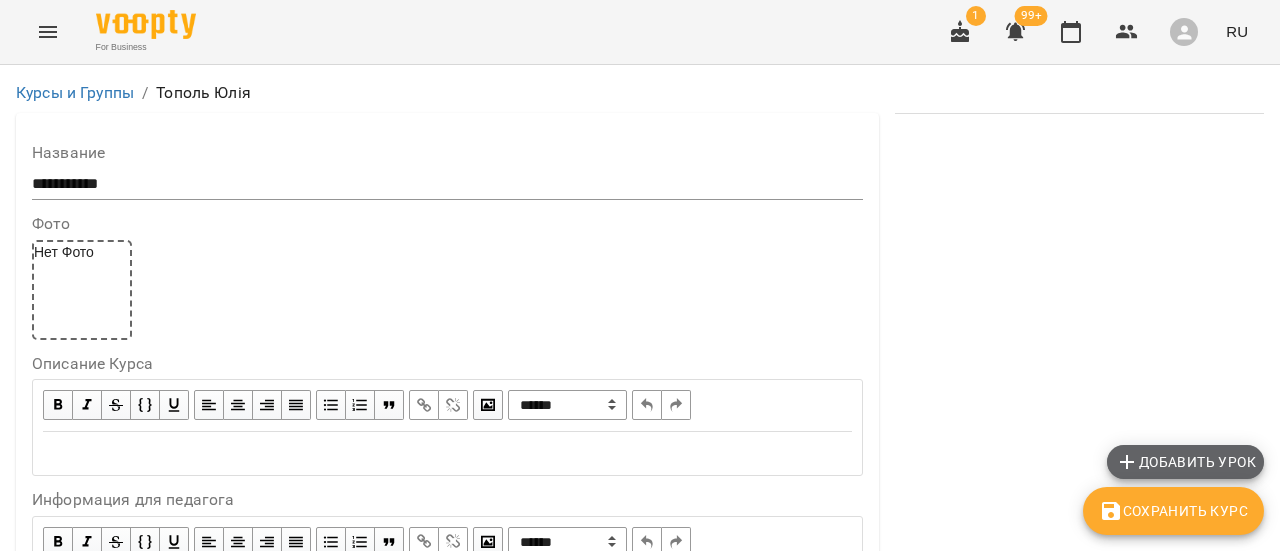 click on "Добавить урок" at bounding box center (1185, 462) 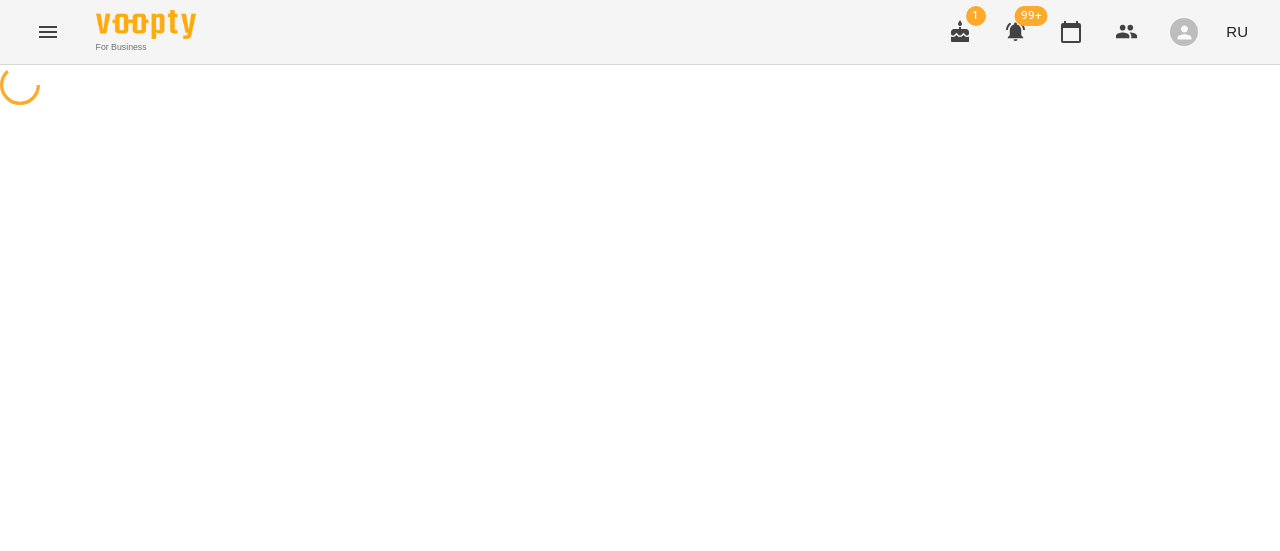 select on "********" 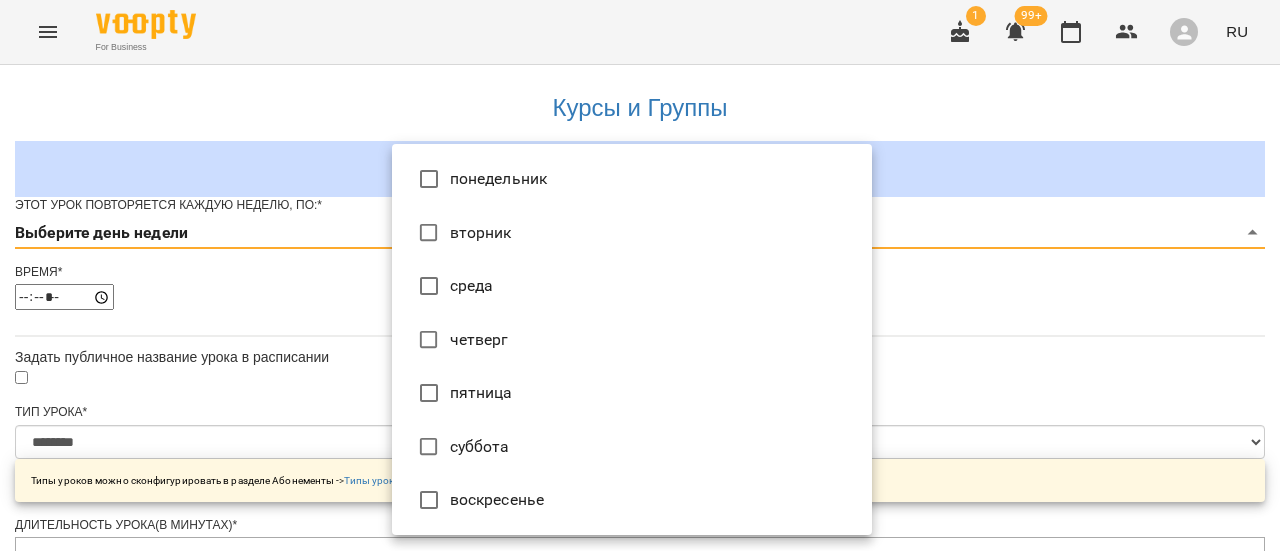 click on "**********" at bounding box center [640, 635] 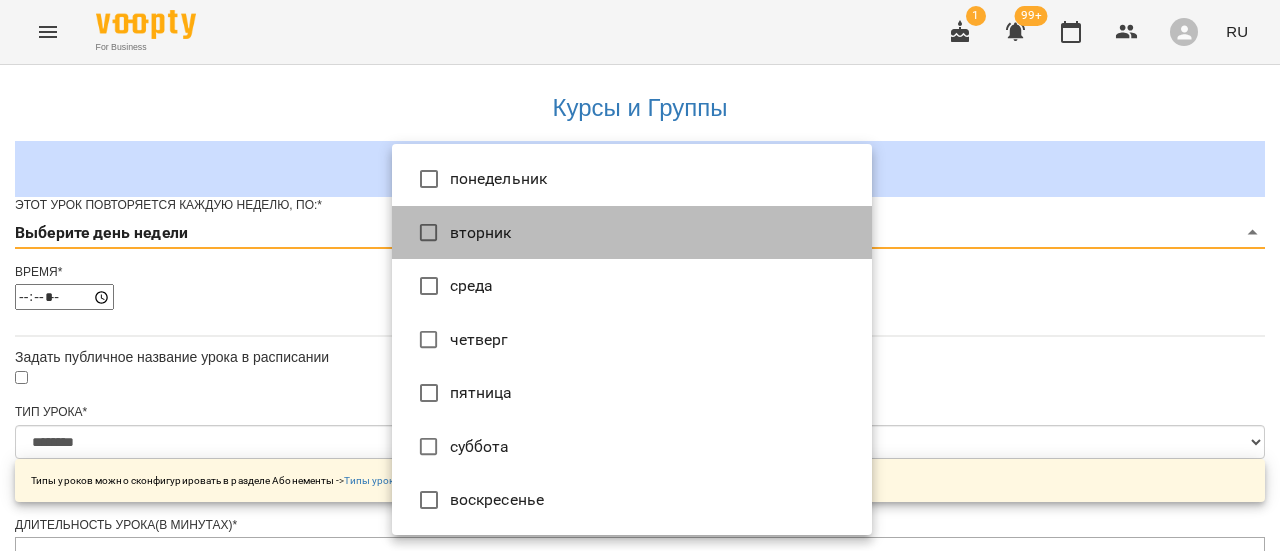 click on "вторник" at bounding box center [632, 233] 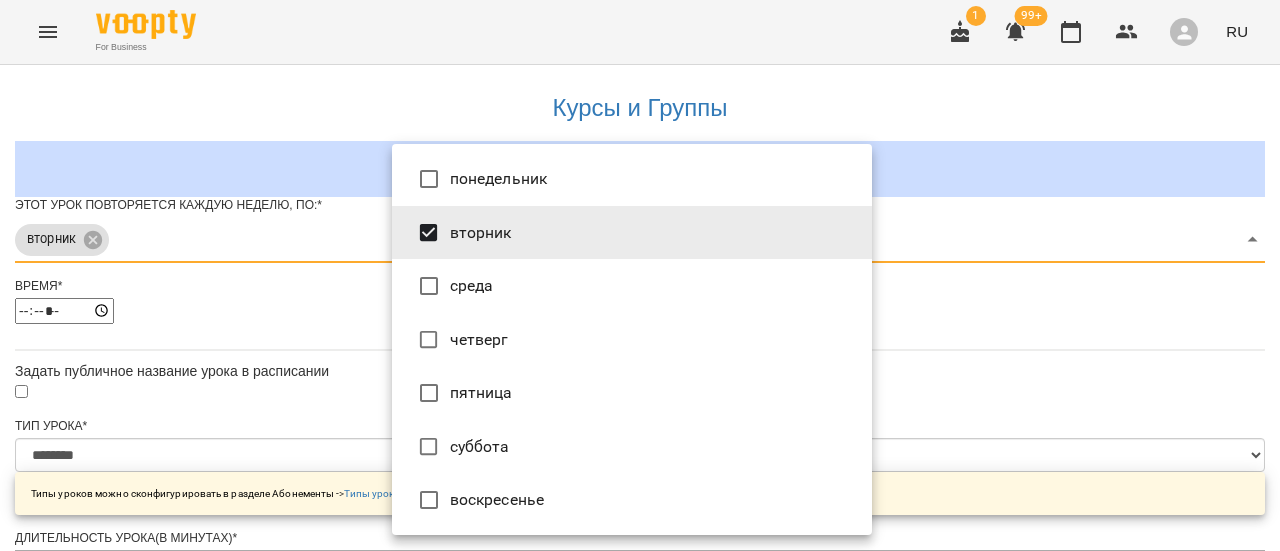 click at bounding box center (640, 275) 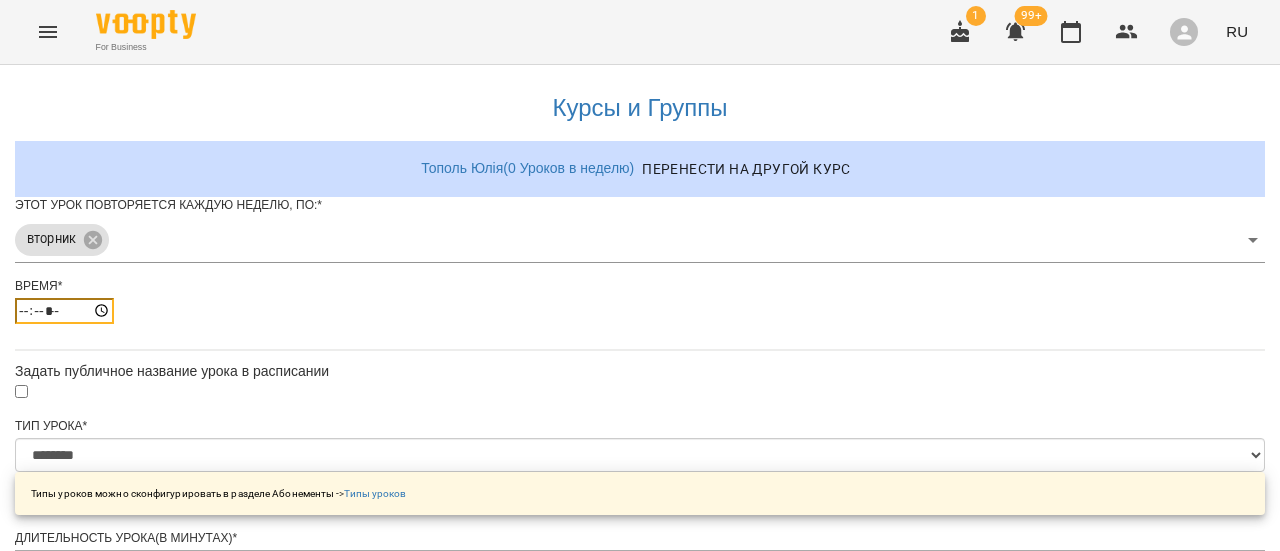 click on "*****" at bounding box center (64, 311) 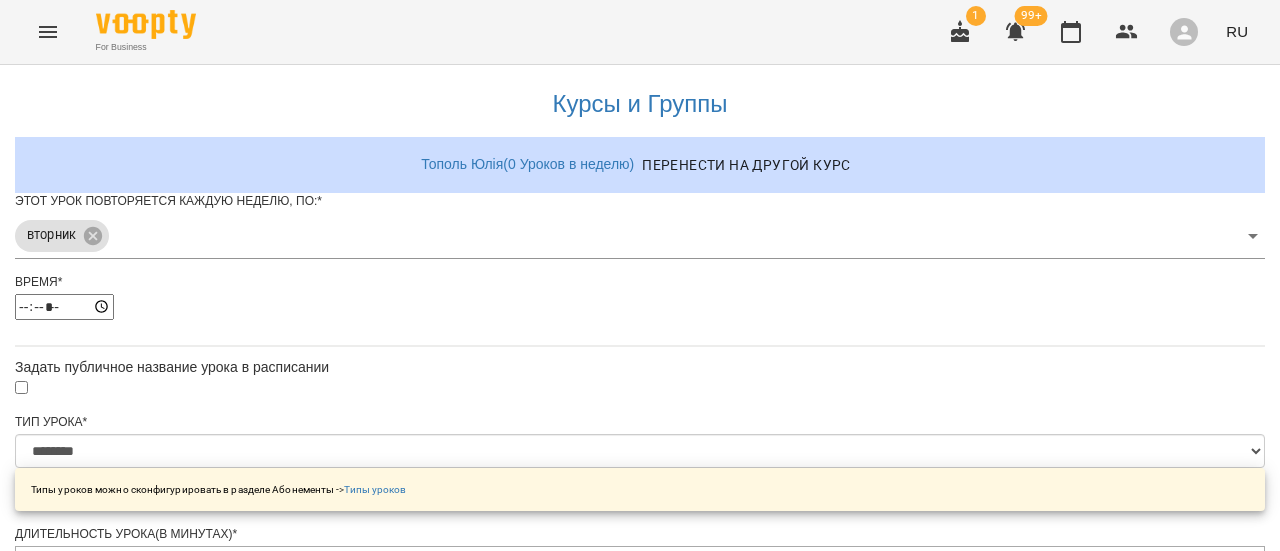 click on "**********" at bounding box center [640, 673] 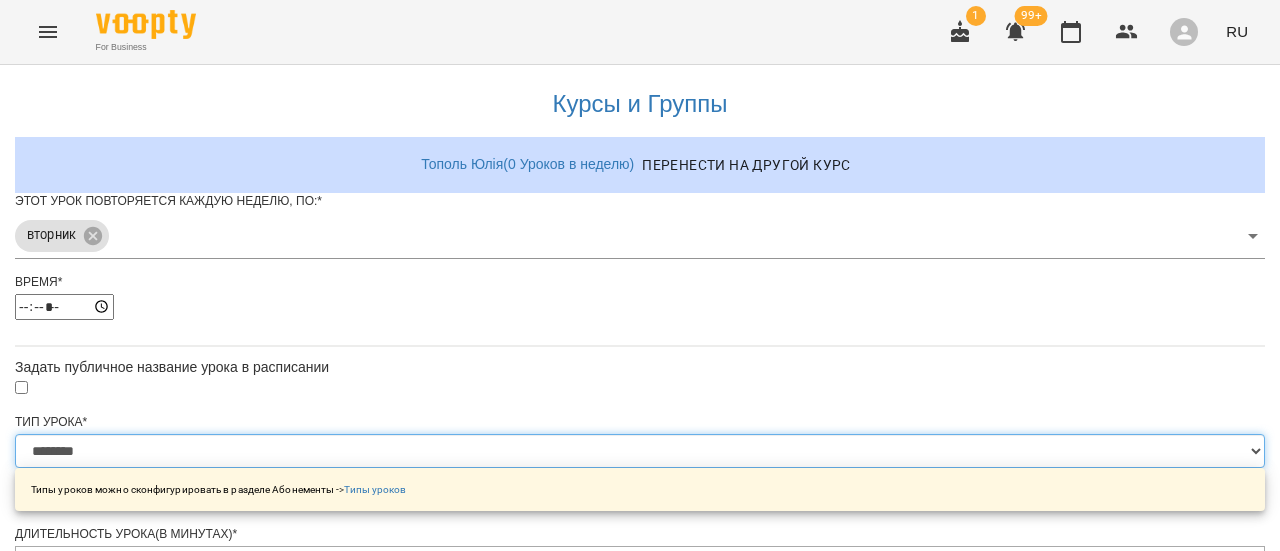 click on "**********" at bounding box center (640, 451) 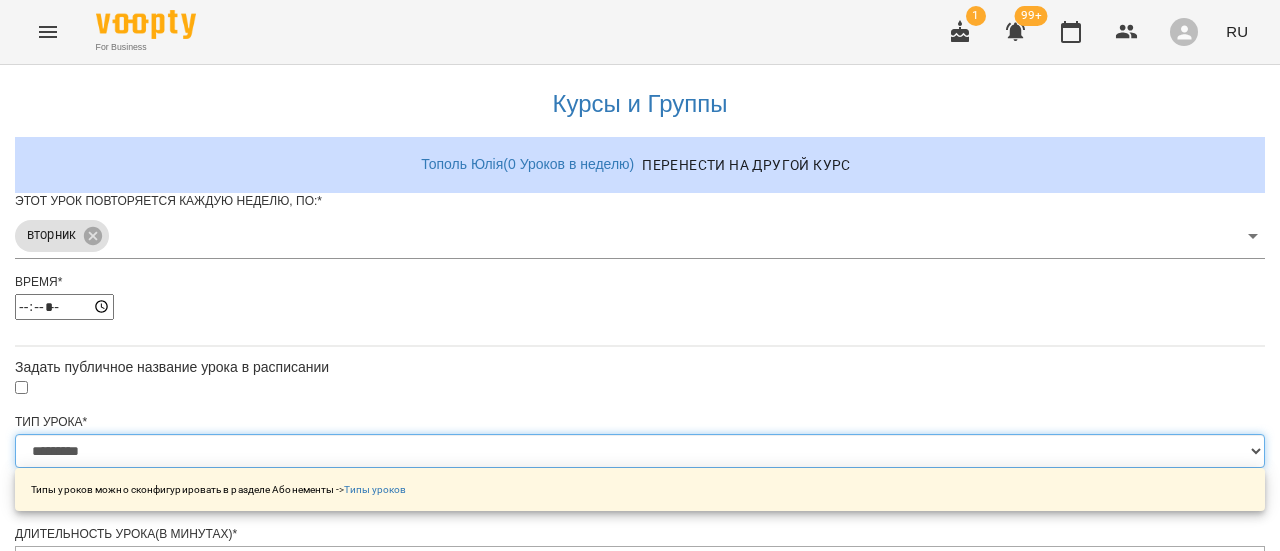 click on "**********" at bounding box center [640, 451] 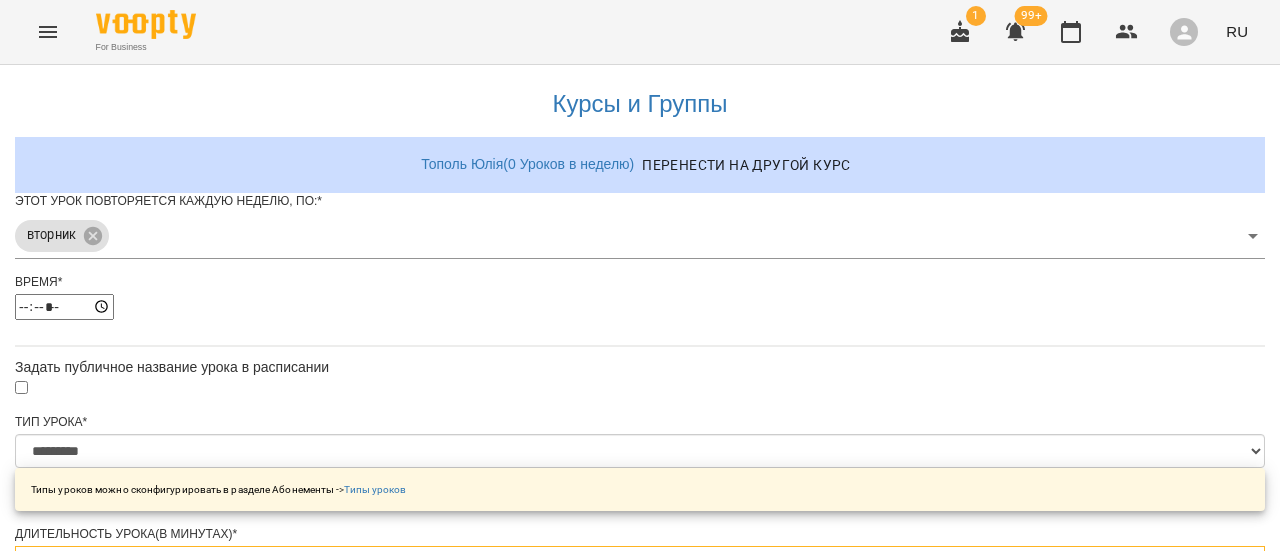 click on "***" at bounding box center (640, 565) 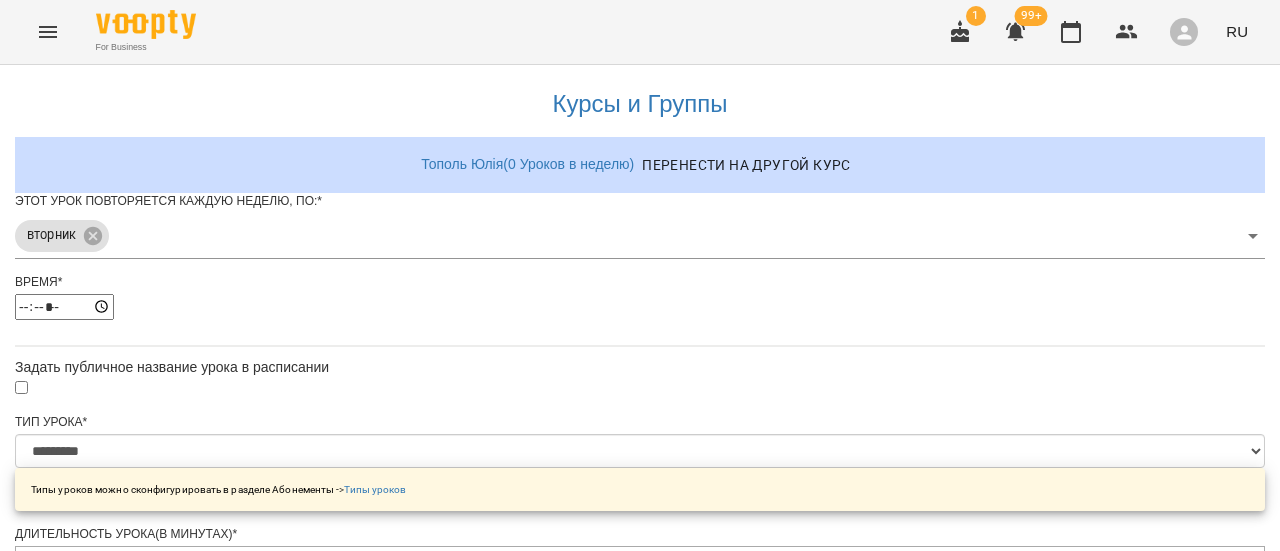 click on "**********" at bounding box center (640, 673) 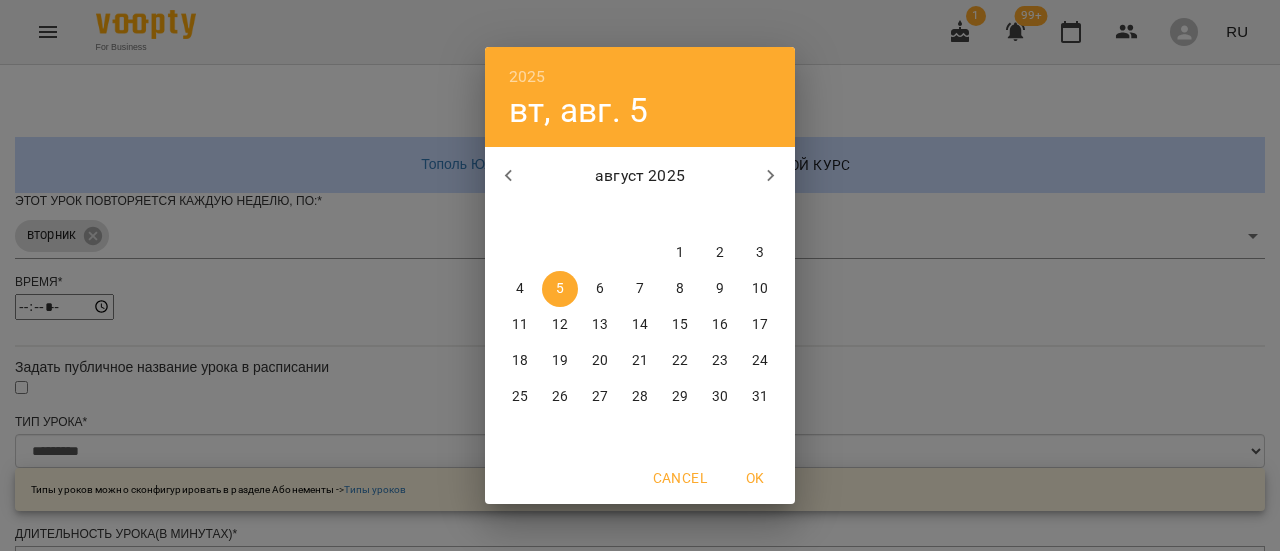 click on "5" at bounding box center [560, 289] 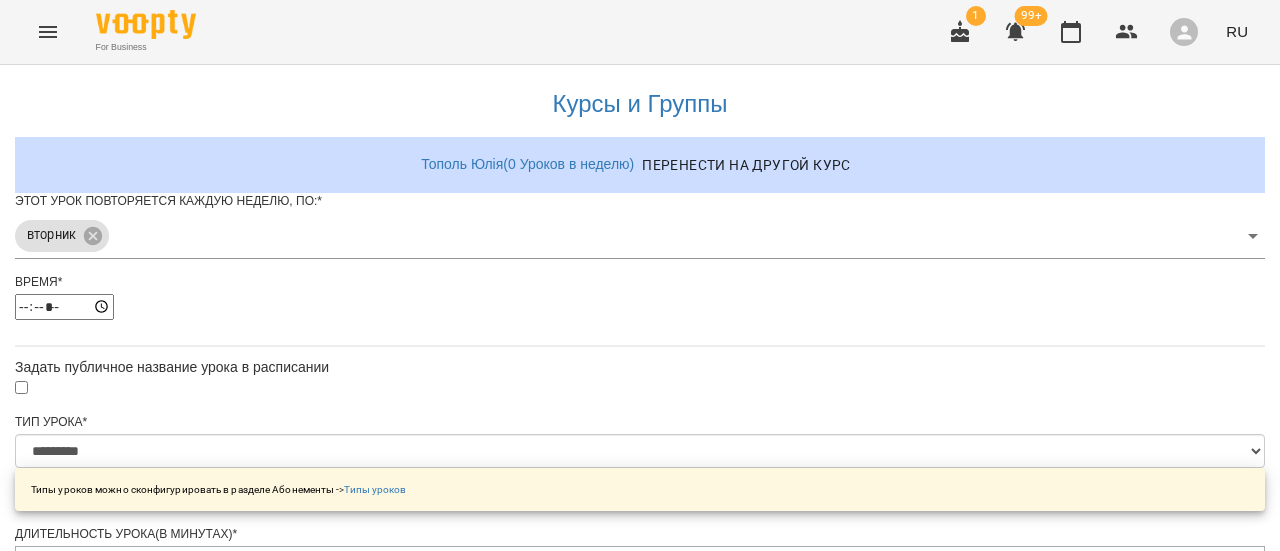 scroll, scrollTop: 956, scrollLeft: 0, axis: vertical 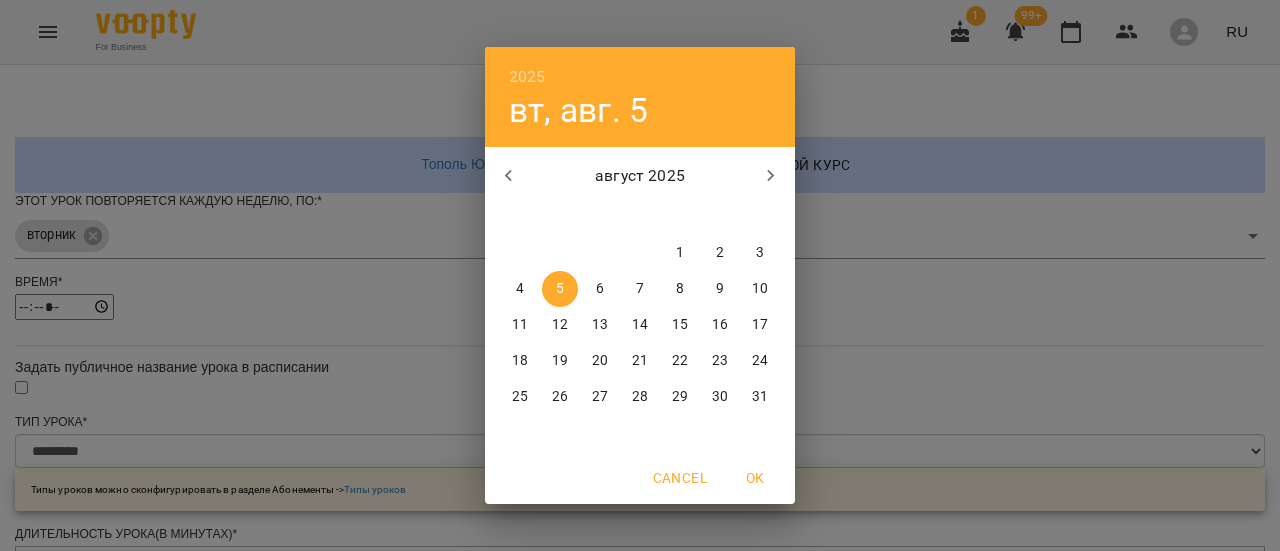 click on "5" at bounding box center [560, 289] 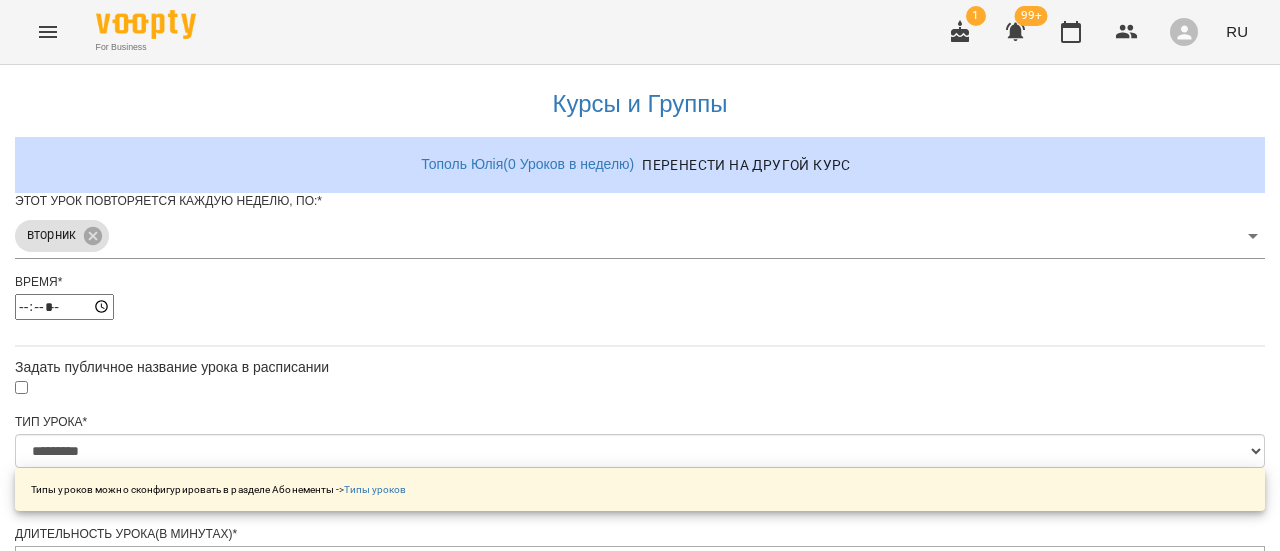 click on "Сохранить в расписании" at bounding box center [640, 1380] 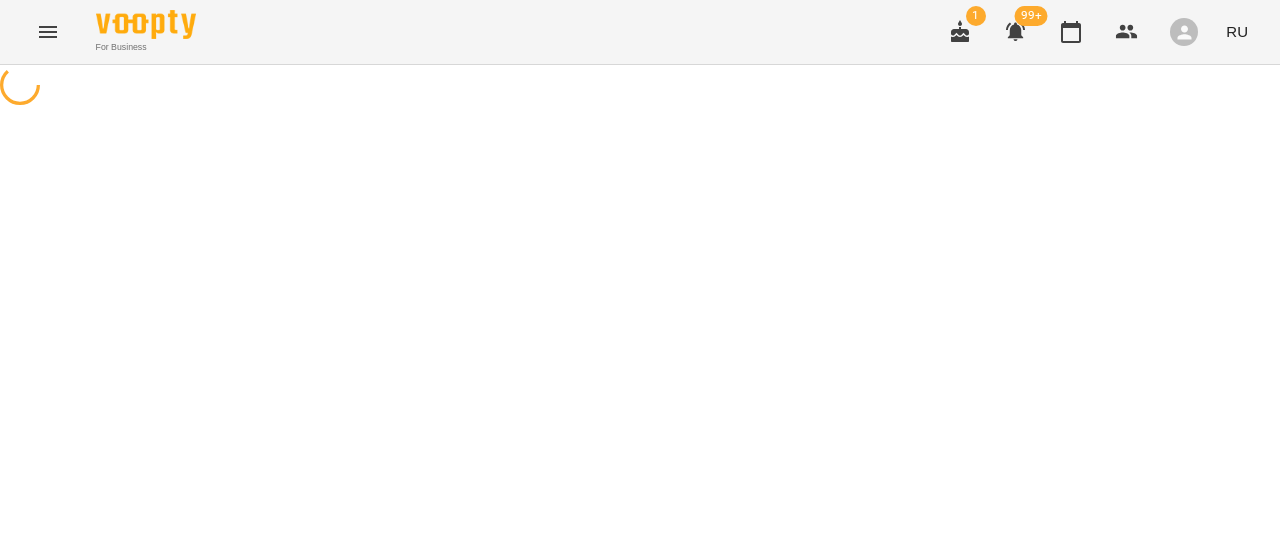 scroll, scrollTop: 0, scrollLeft: 0, axis: both 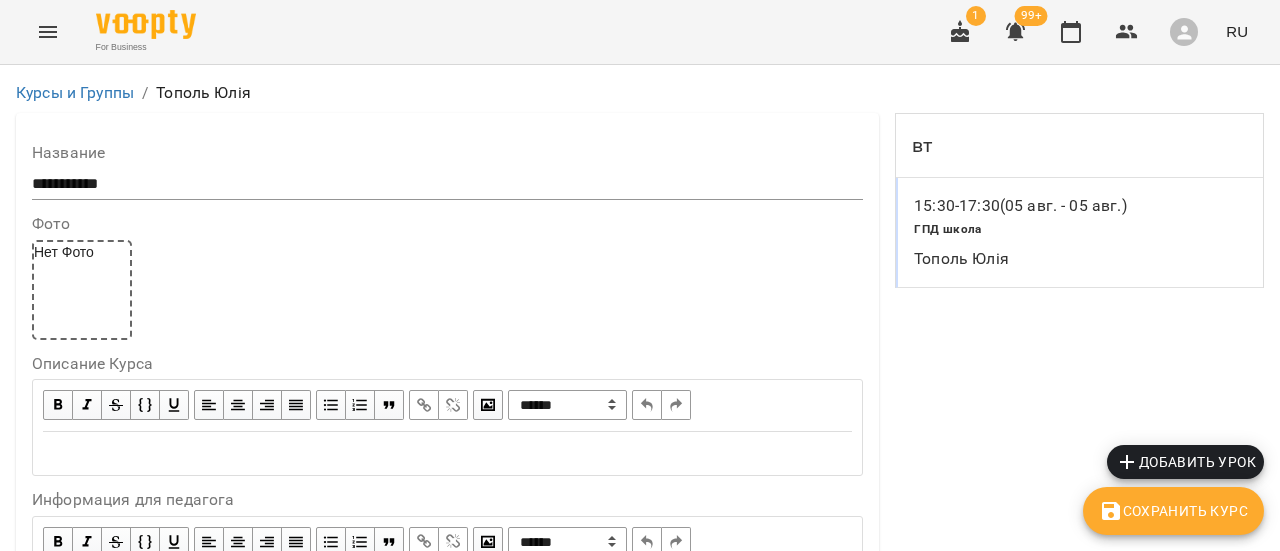 click 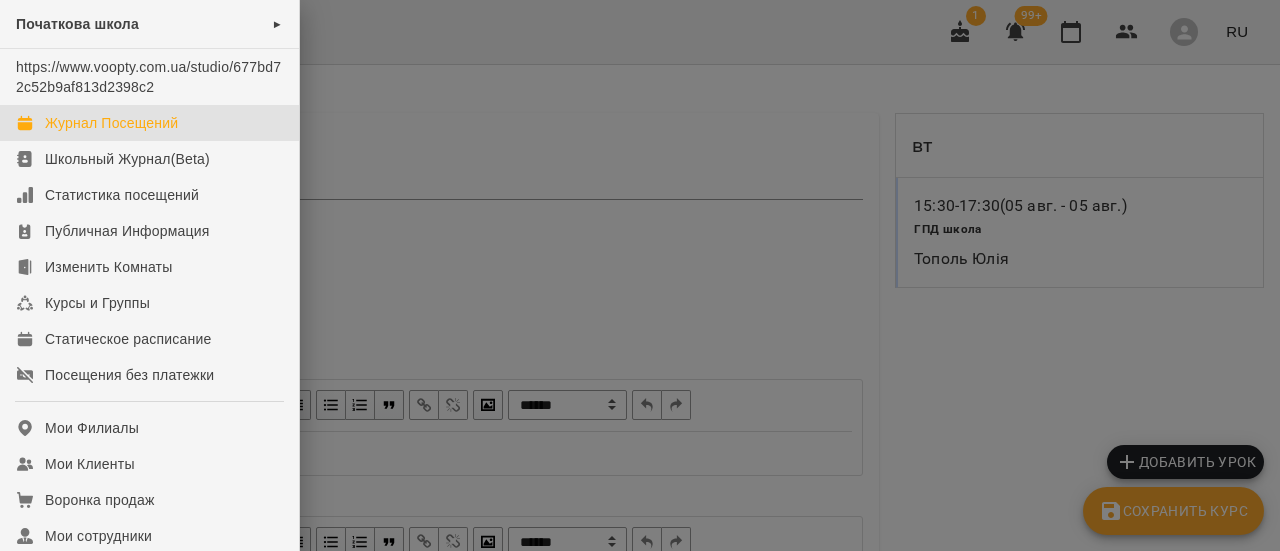 click on "Журнал Посещений" at bounding box center [111, 123] 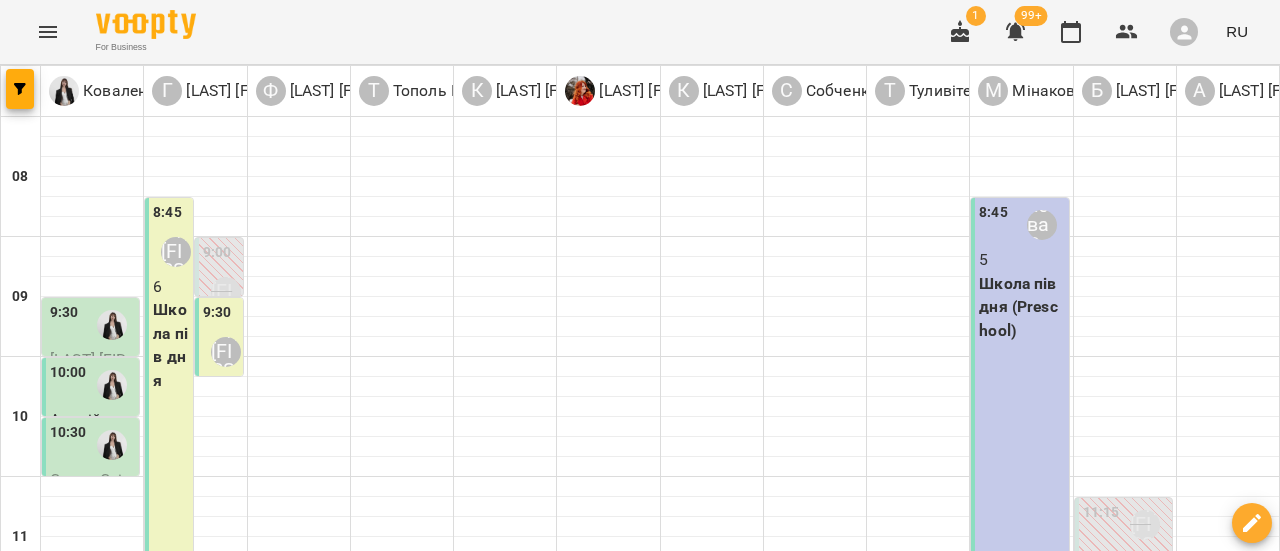 scroll, scrollTop: 0, scrollLeft: 0, axis: both 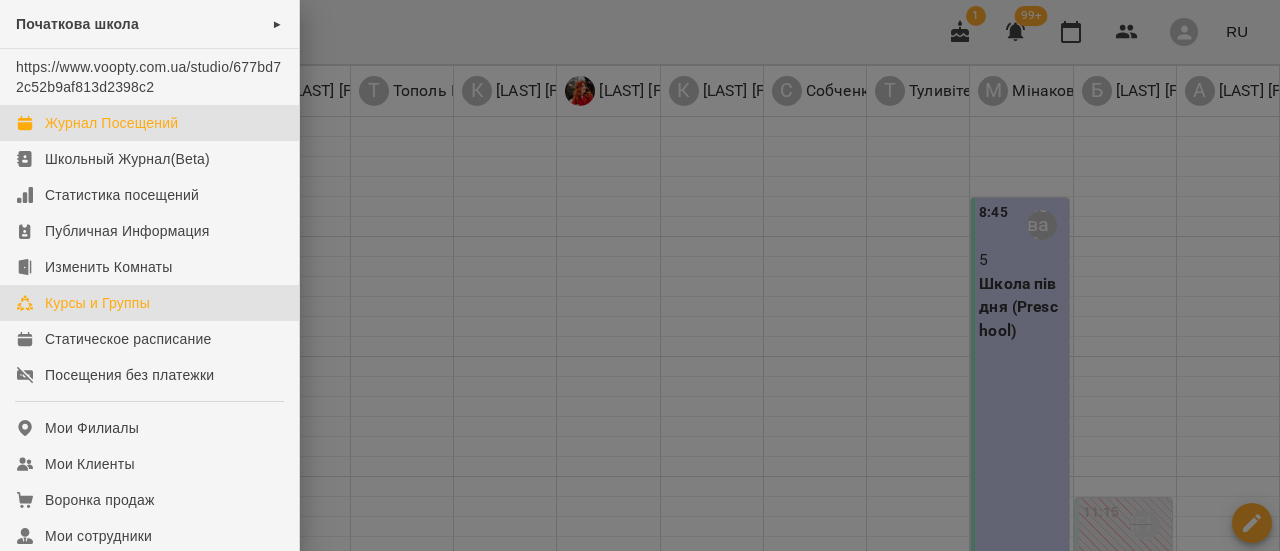 click on "Курсы и Группы" at bounding box center (97, 303) 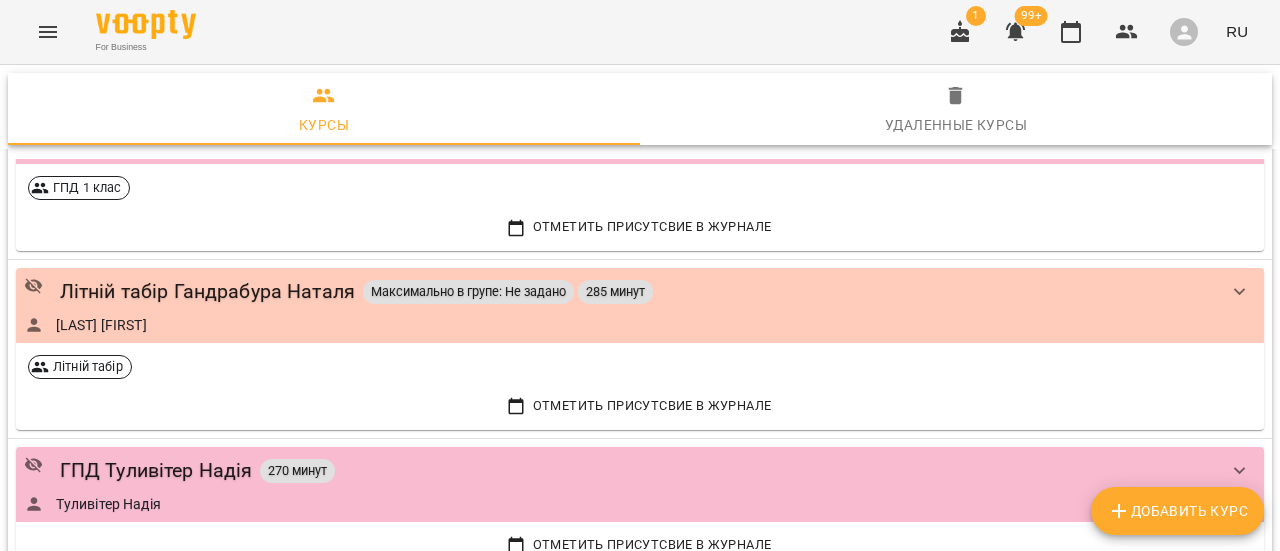 scroll, scrollTop: 2843, scrollLeft: 0, axis: vertical 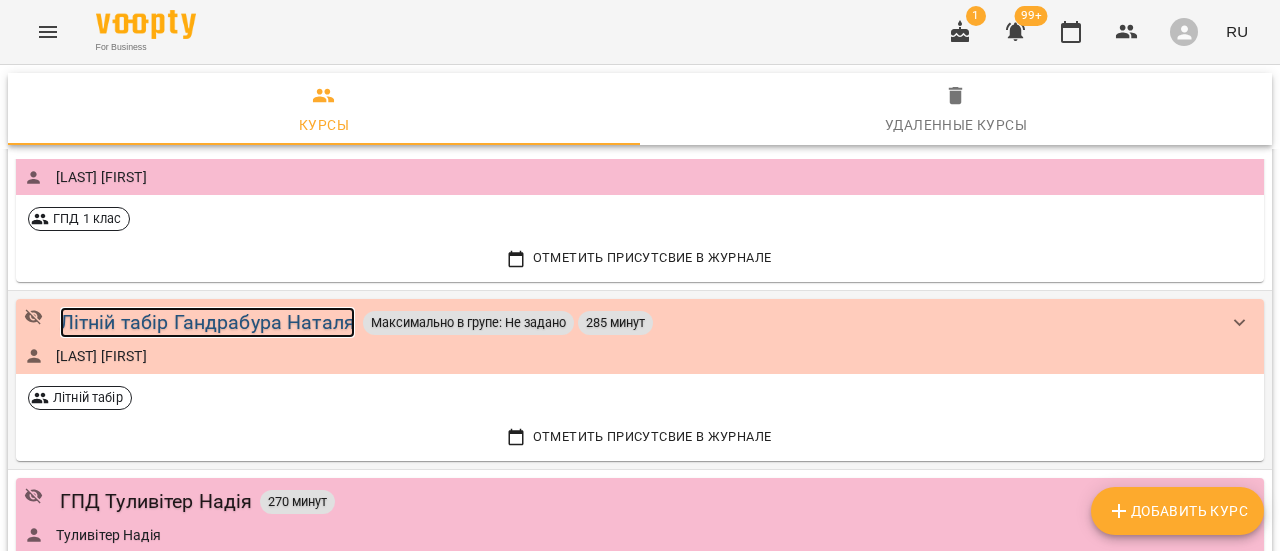 click on "Літній табір Гандрабура Наталя" at bounding box center (207, 322) 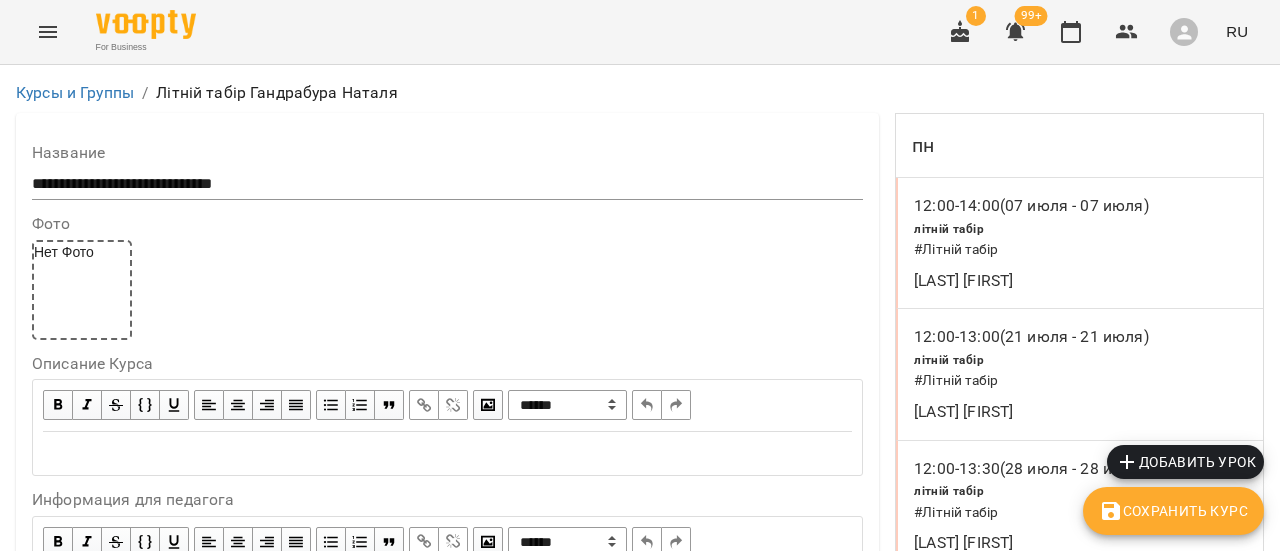 click on "Добавить урок" at bounding box center (1185, 462) 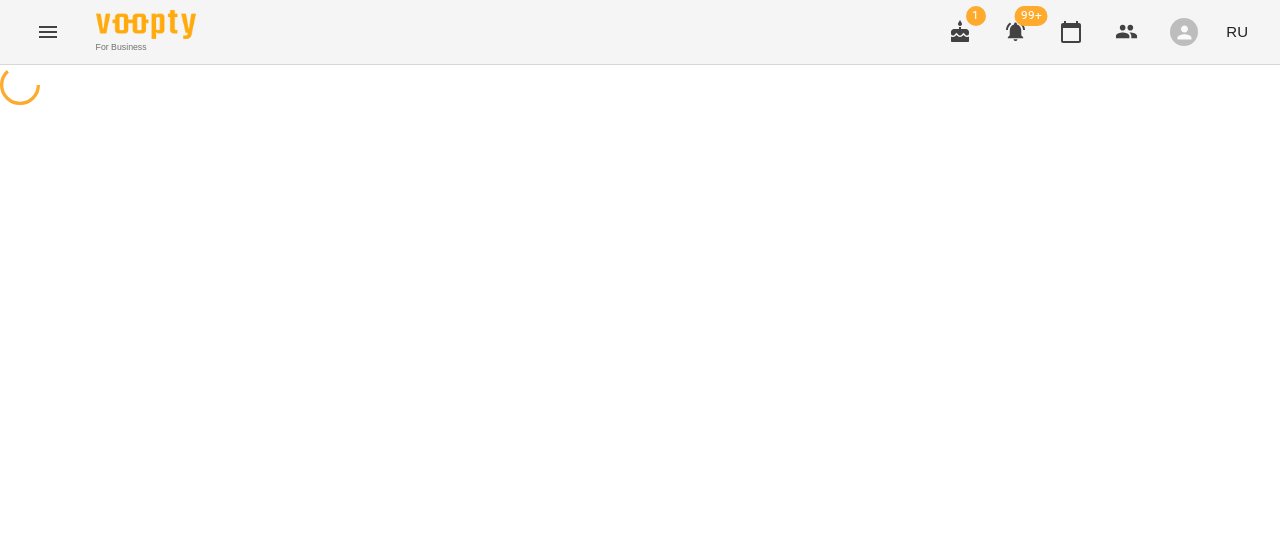 select on "**********" 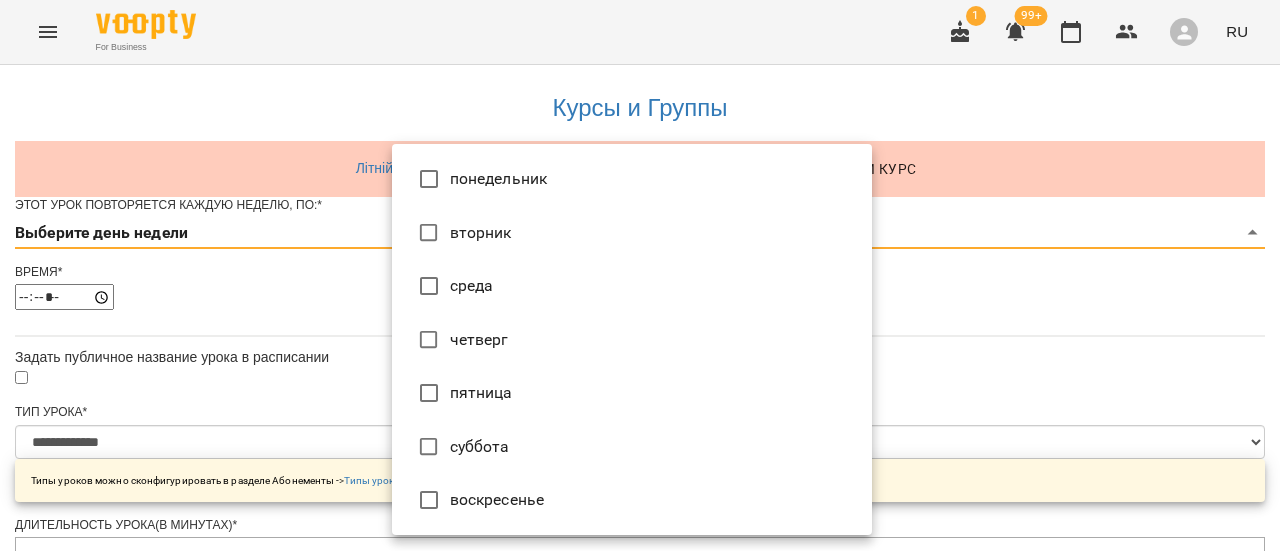 click on "**********" at bounding box center (640, 697) 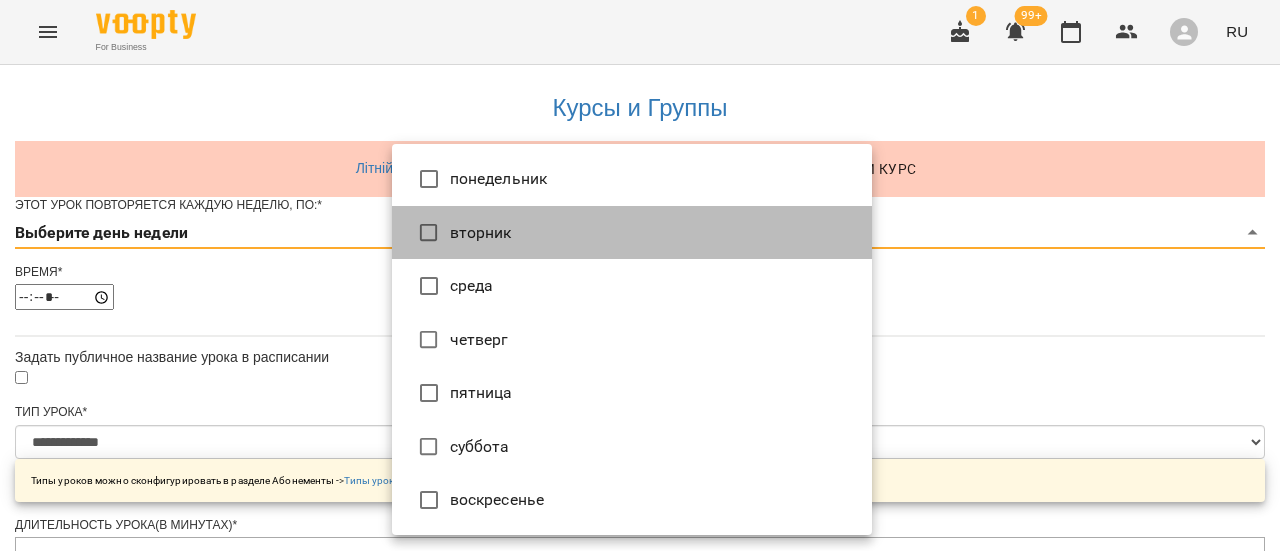 click on "вторник" at bounding box center (632, 233) 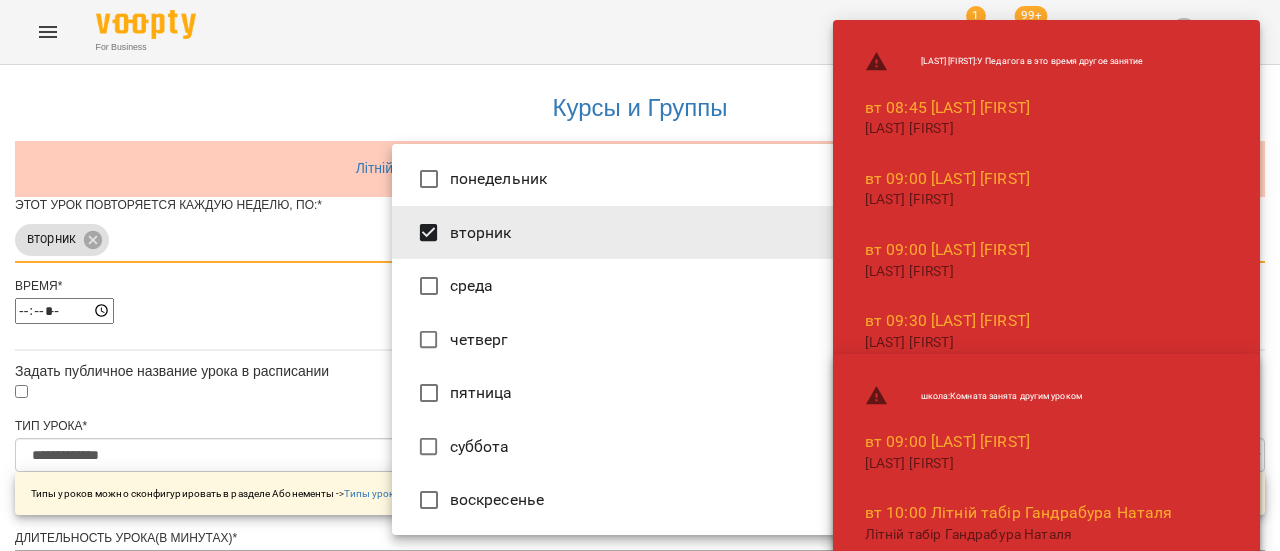 click at bounding box center (640, 275) 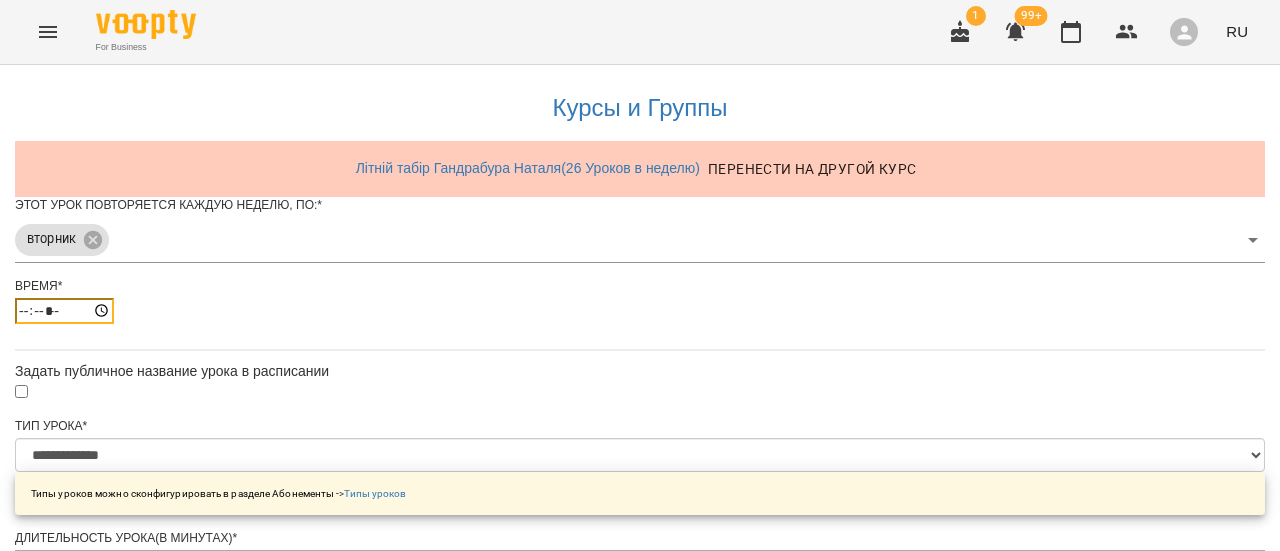 click on "*****" at bounding box center (64, 311) 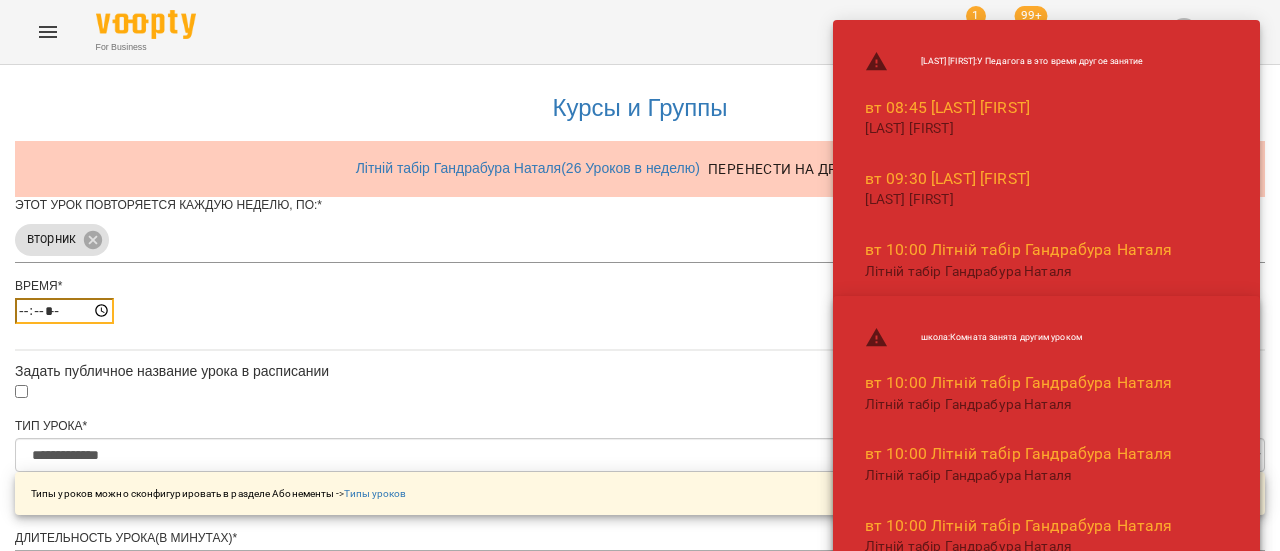 click at bounding box center [64, 311] 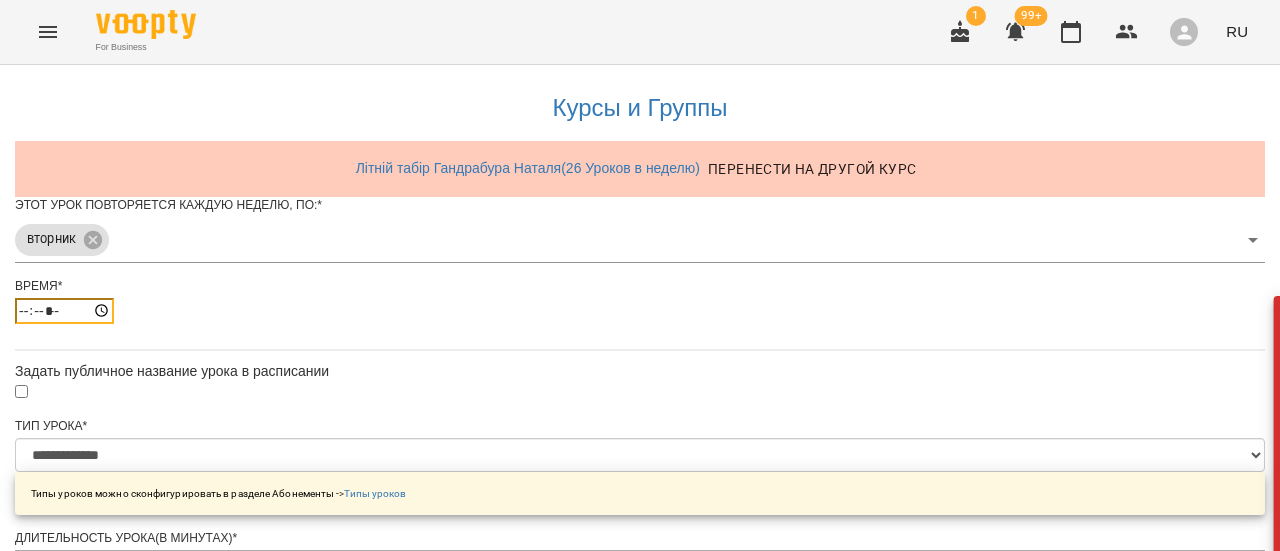 type on "*****" 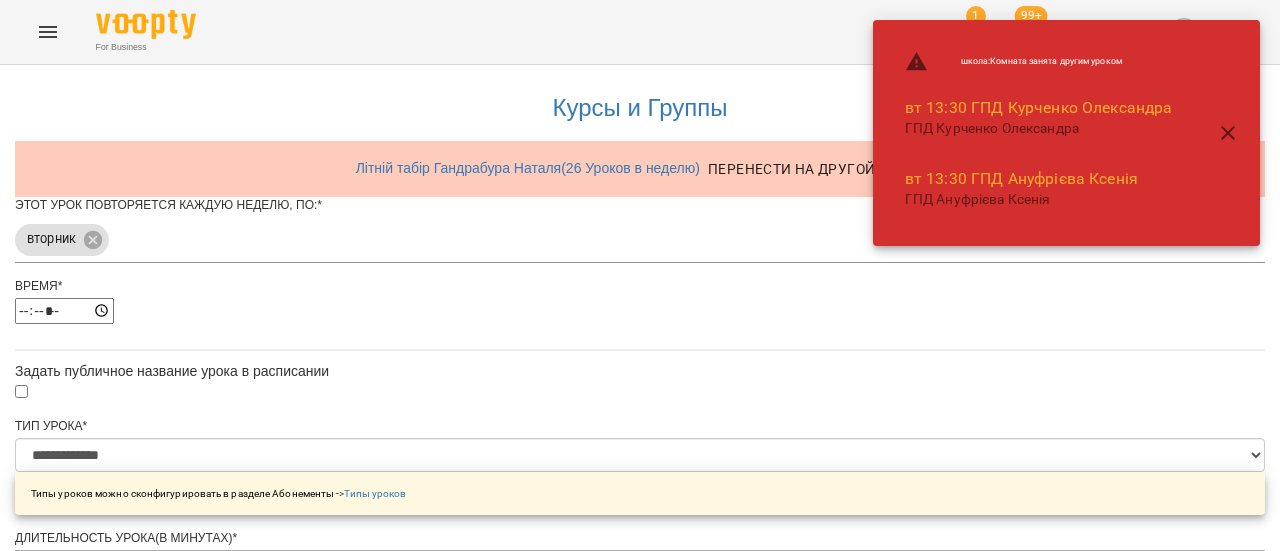 click on "*****" at bounding box center [640, 311] 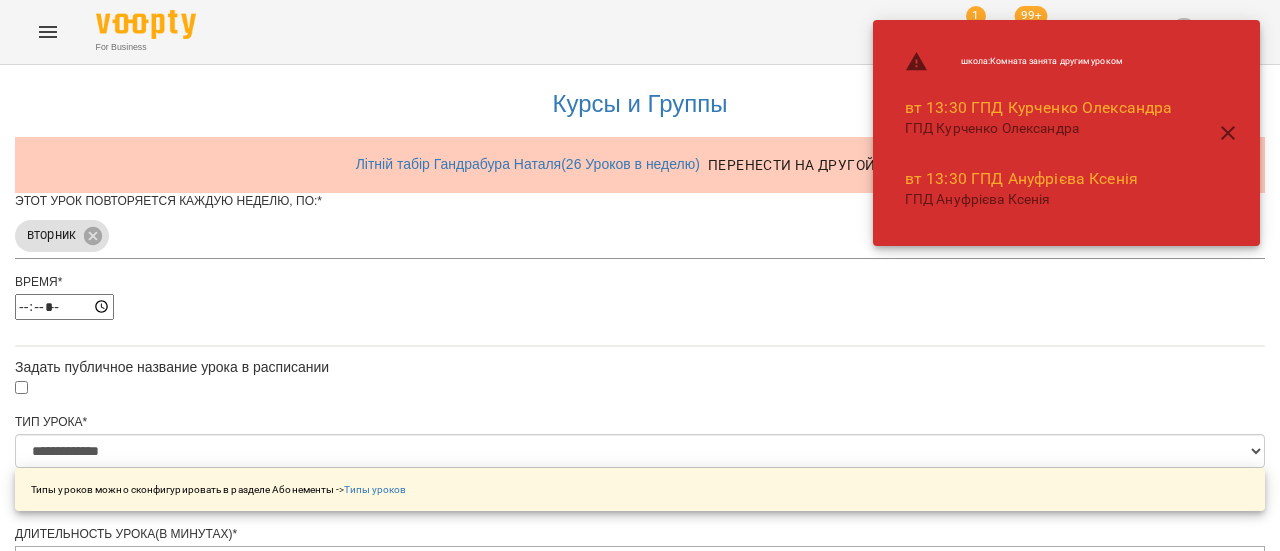 scroll, scrollTop: 200, scrollLeft: 0, axis: vertical 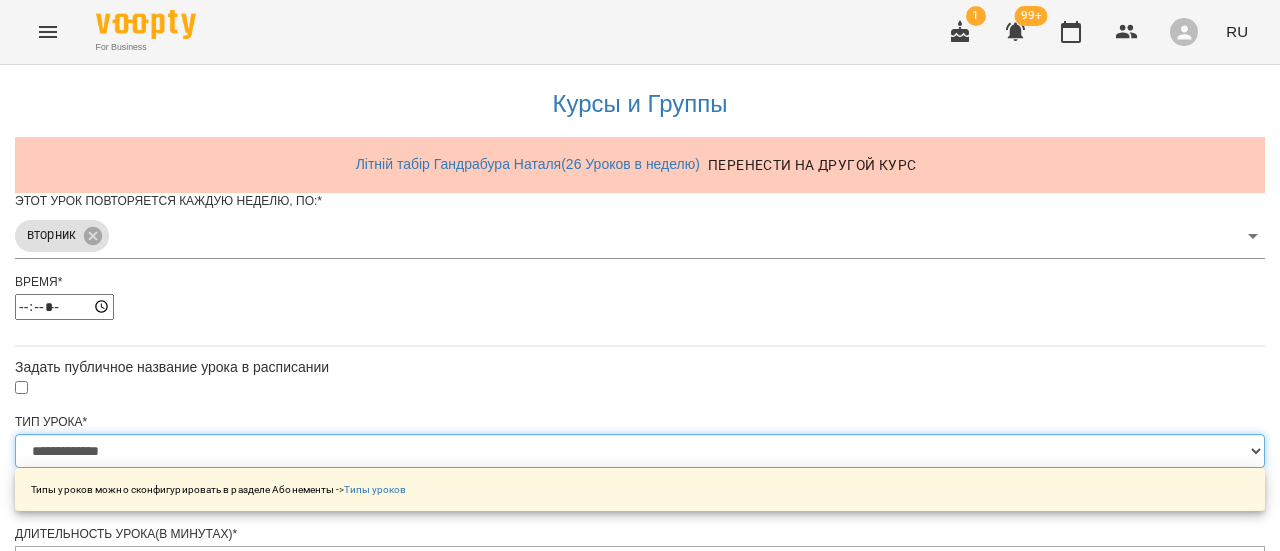 click on "**********" at bounding box center (640, 451) 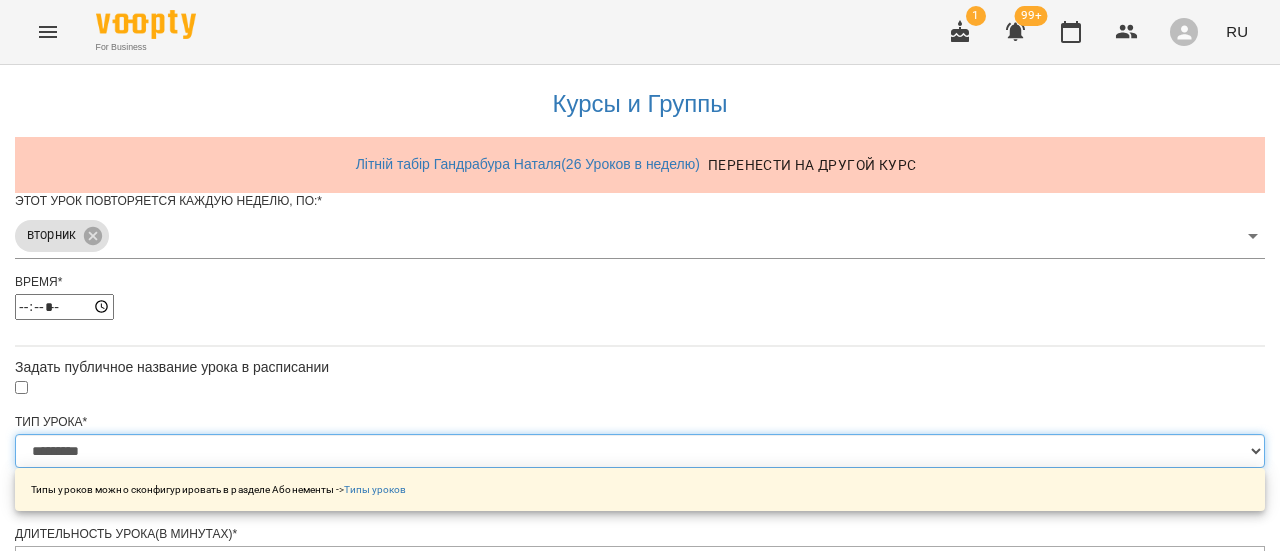 click on "**********" at bounding box center (640, 451) 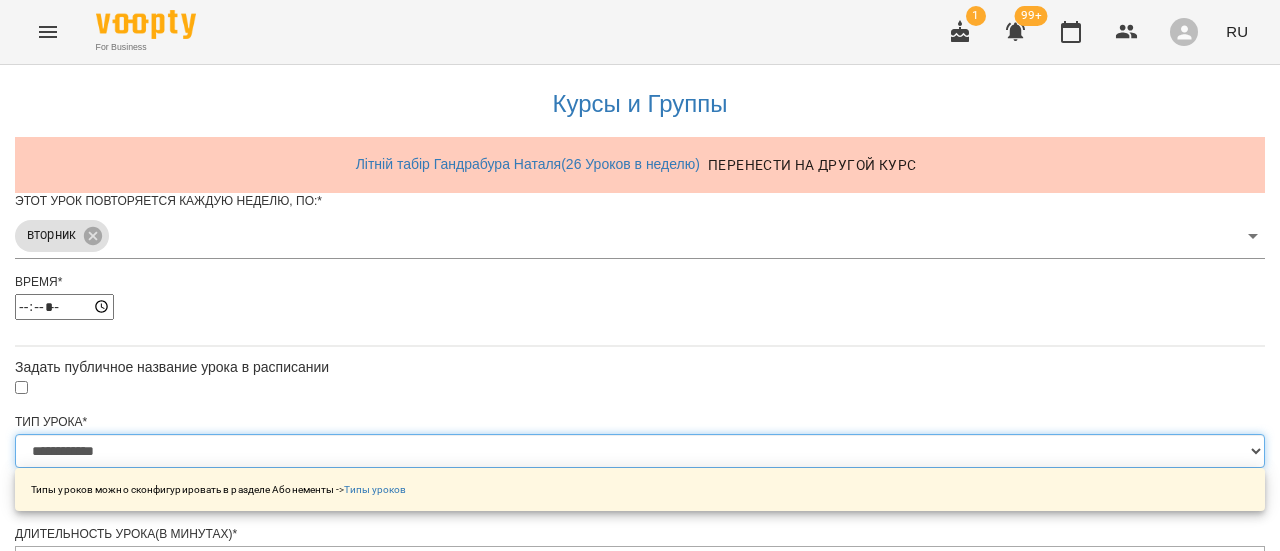 click on "**********" at bounding box center [640, 451] 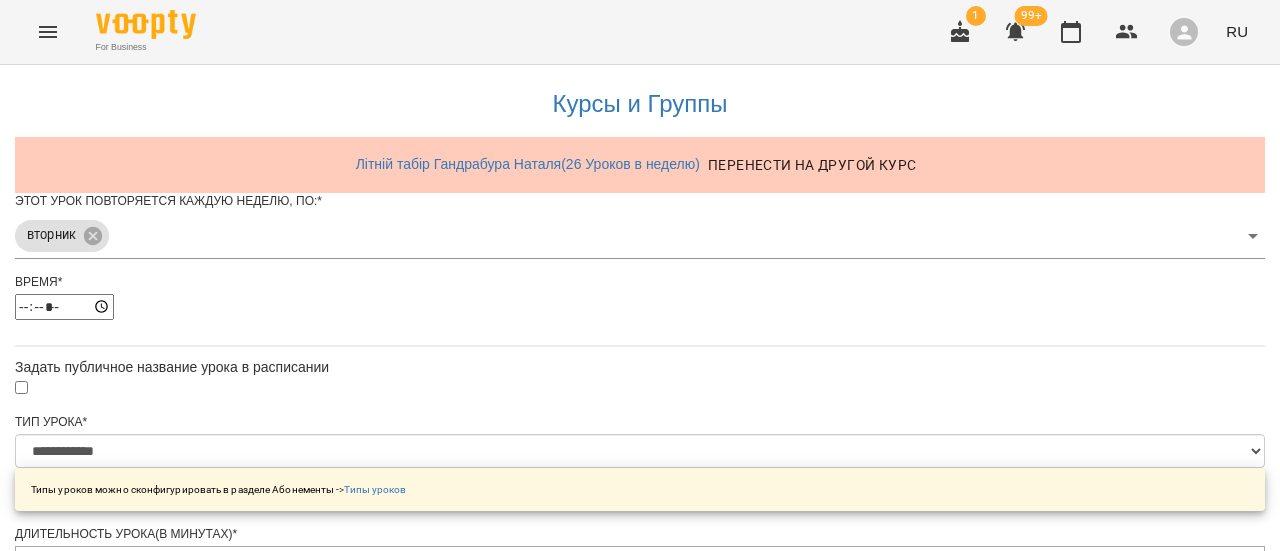 click on "**********" at bounding box center [640, 734] 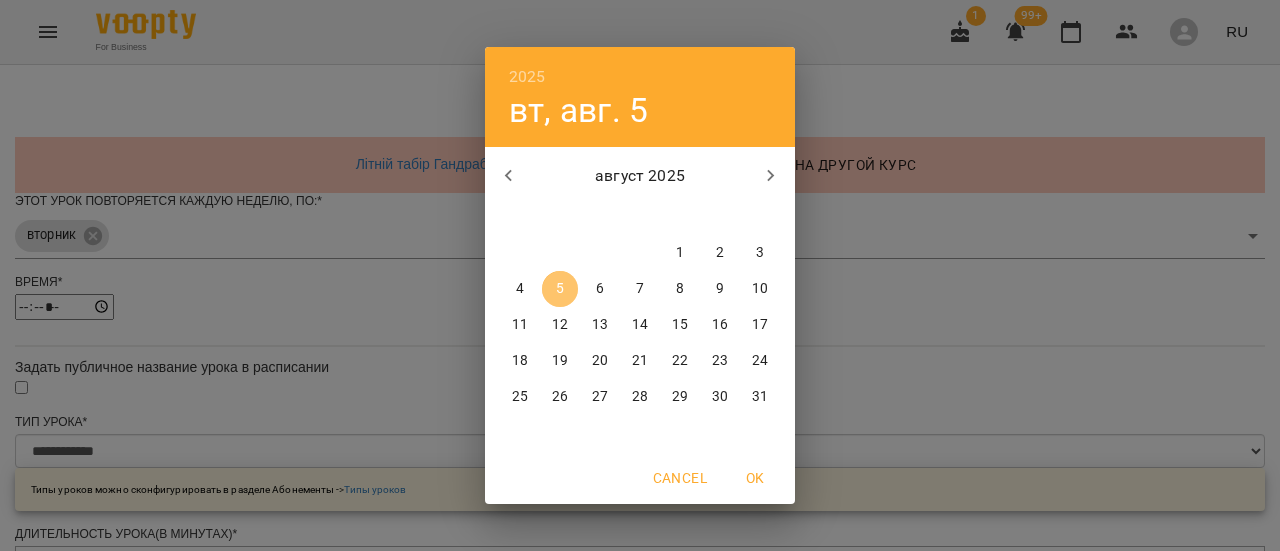 click on "5" at bounding box center (560, 289) 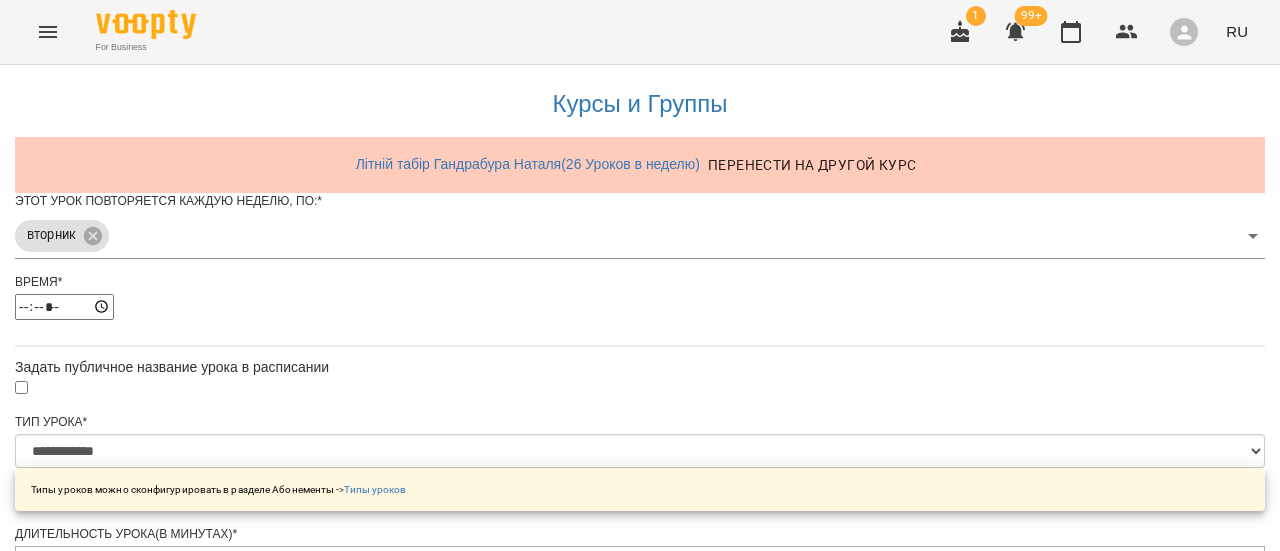 scroll, scrollTop: 1015, scrollLeft: 0, axis: vertical 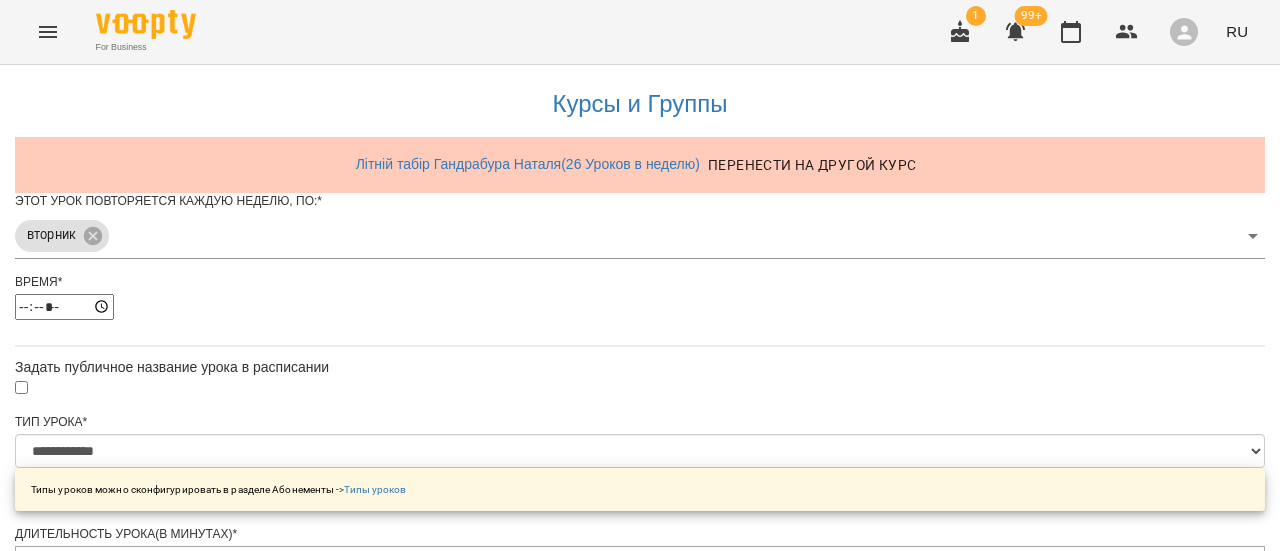 click on "**********" at bounding box center (108, 1443) 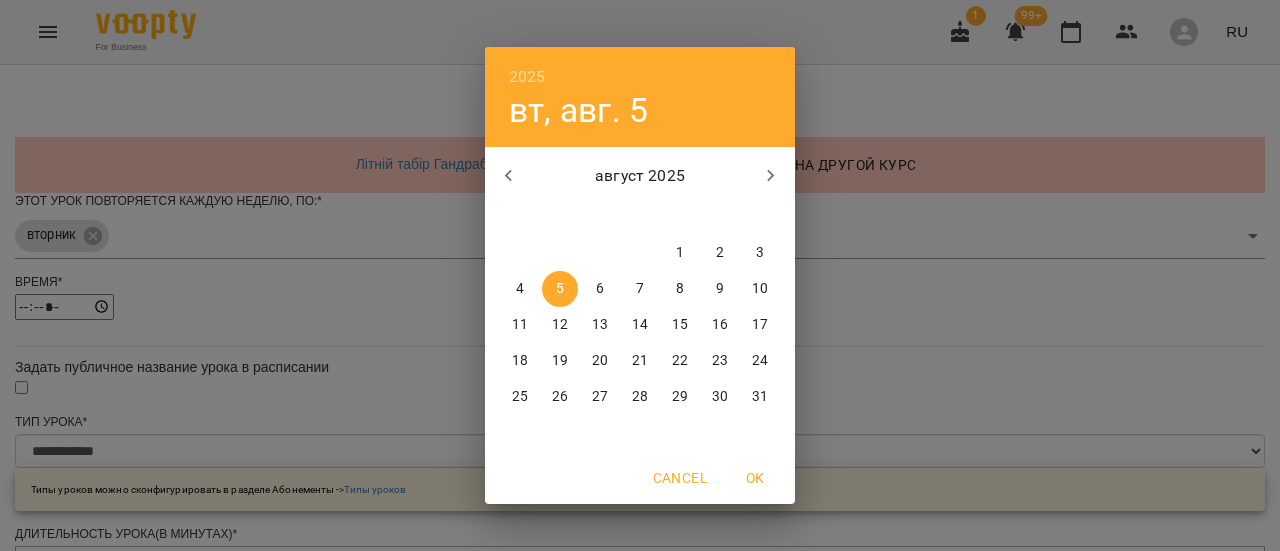 click on "5" at bounding box center [560, 289] 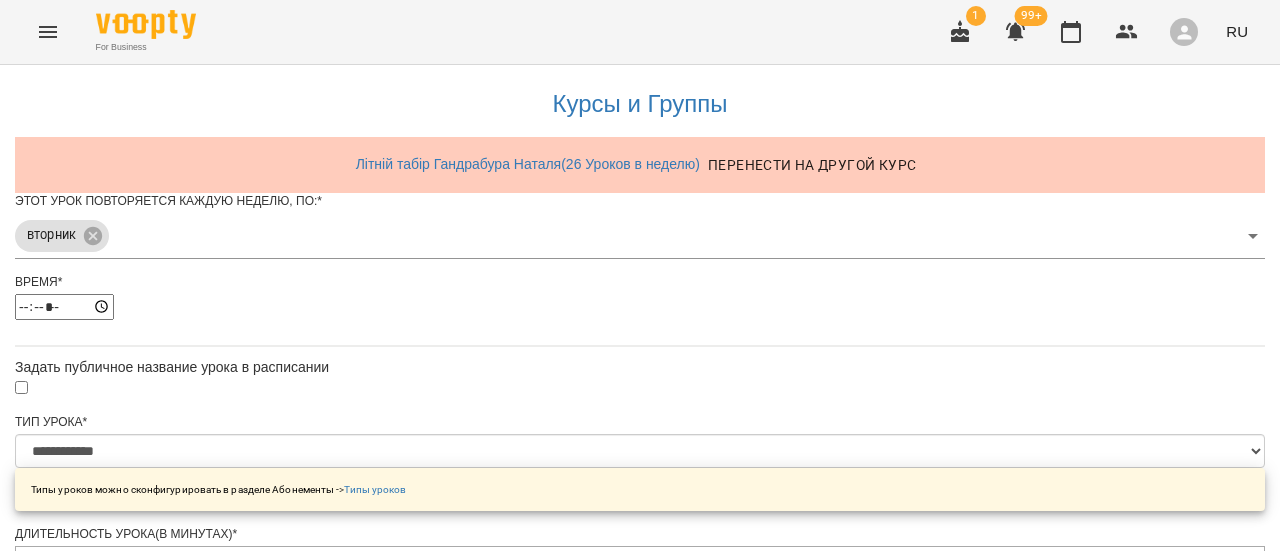scroll, scrollTop: 1086, scrollLeft: 0, axis: vertical 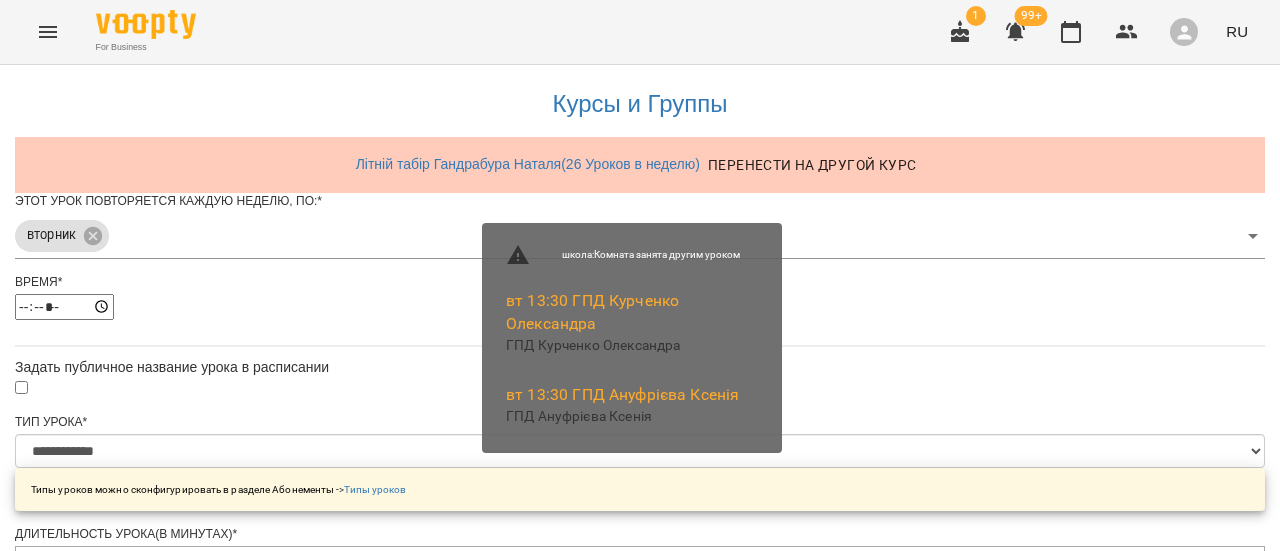 click on "Сохранить в расписании" at bounding box center (640, 1504) 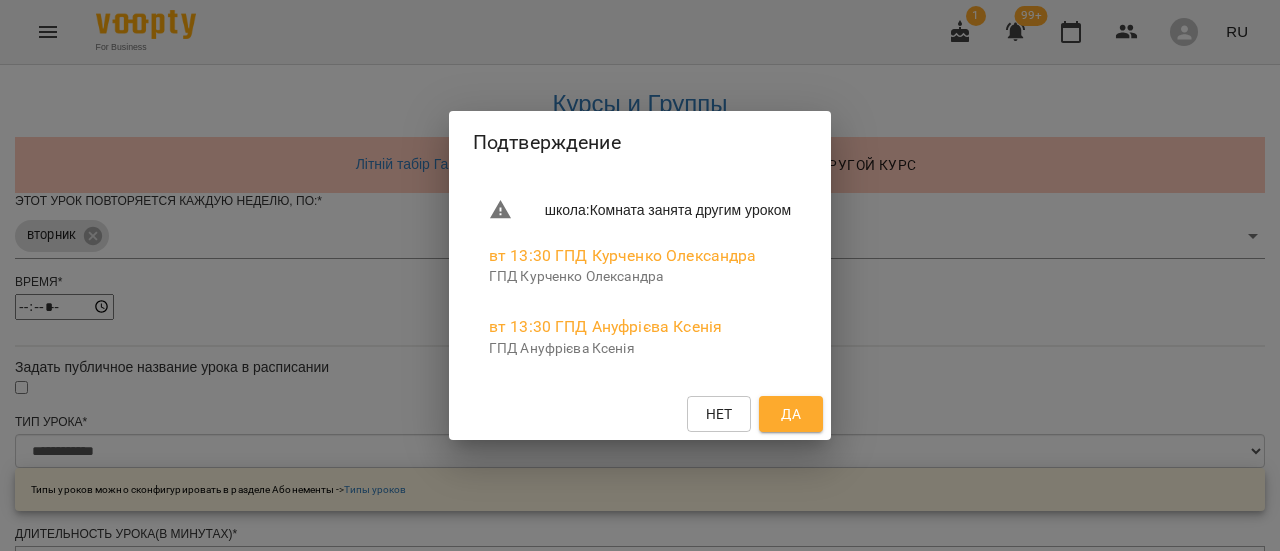 click on "Да" at bounding box center (791, 414) 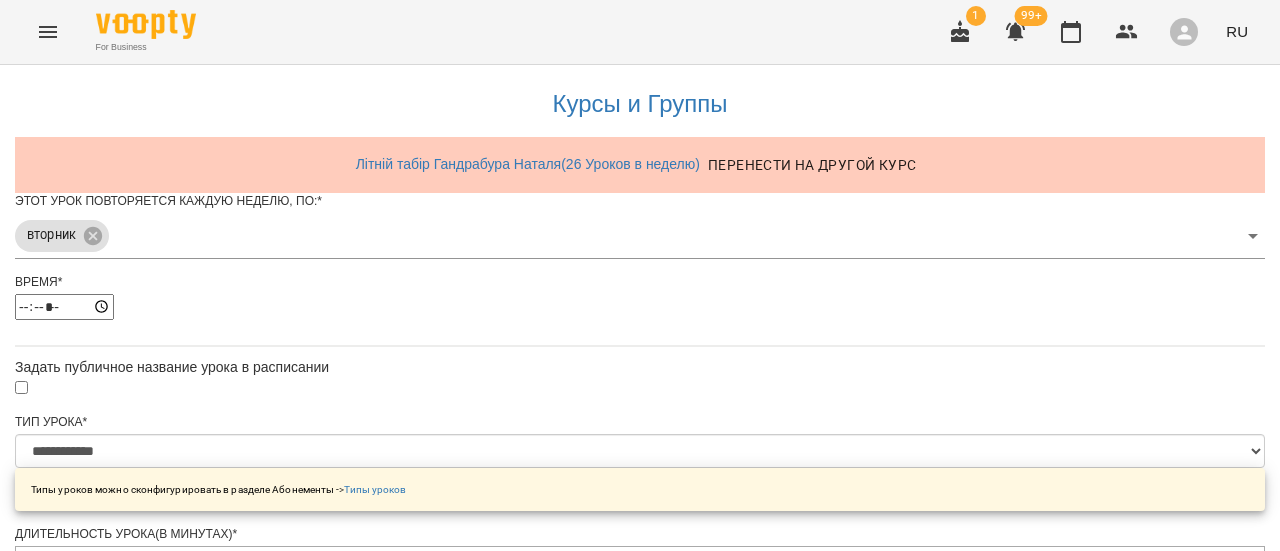 scroll, scrollTop: 0, scrollLeft: 0, axis: both 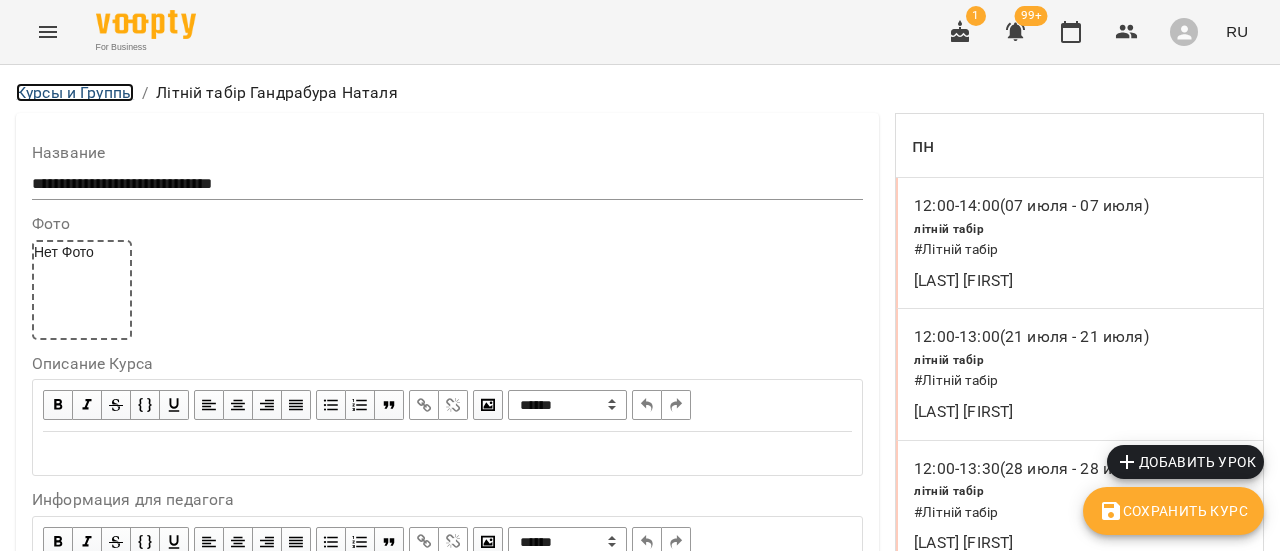 click on "Курсы и Группы" at bounding box center [75, 92] 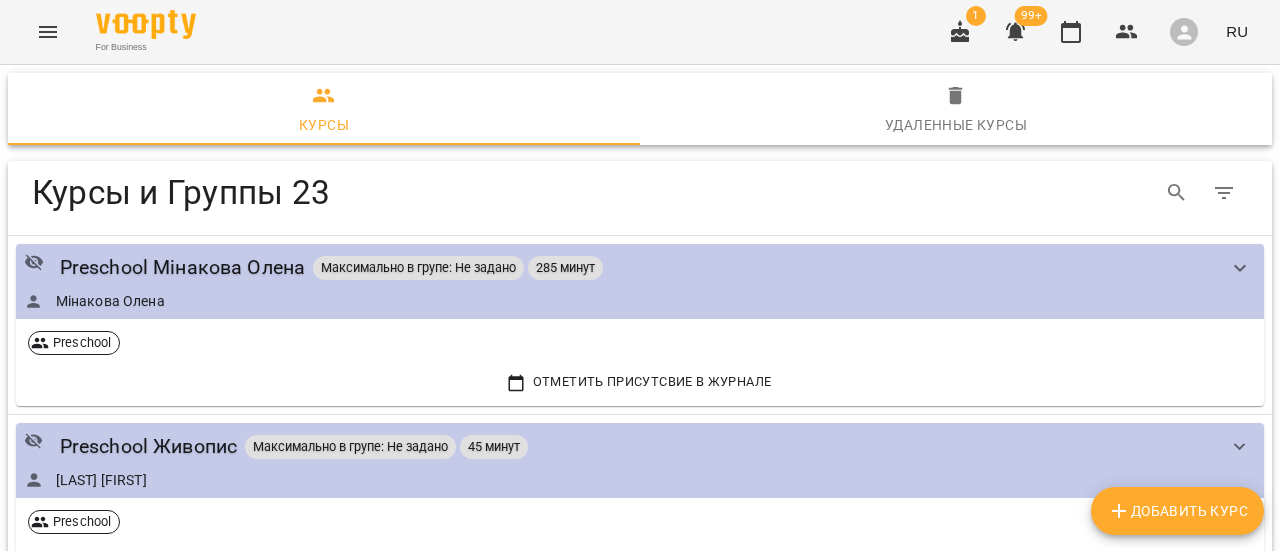 click 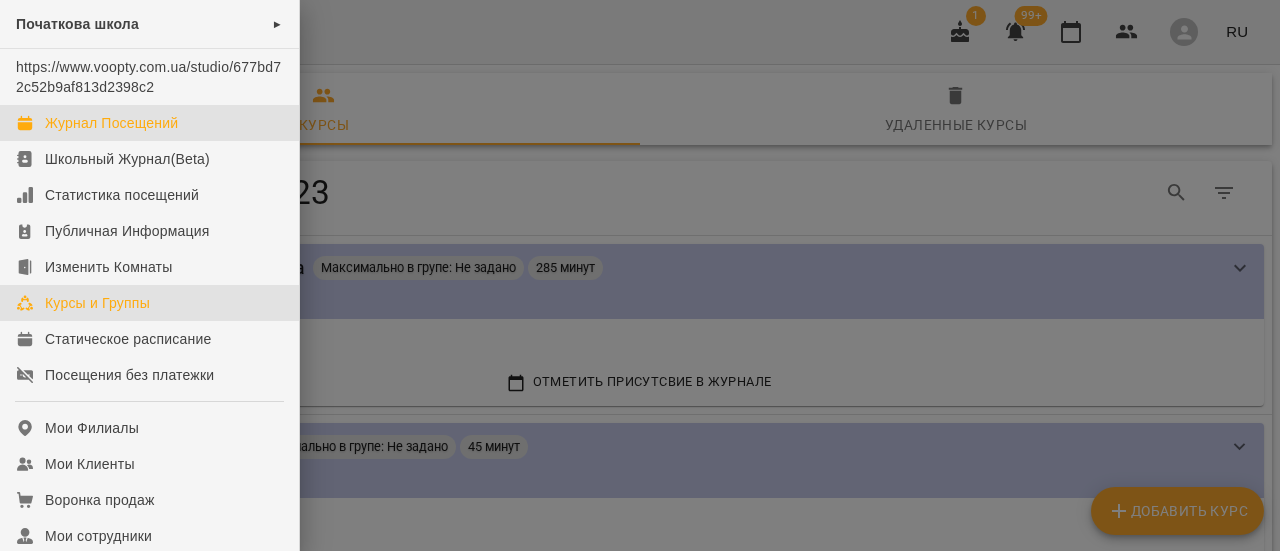 click on "Журнал Посещений" at bounding box center [111, 123] 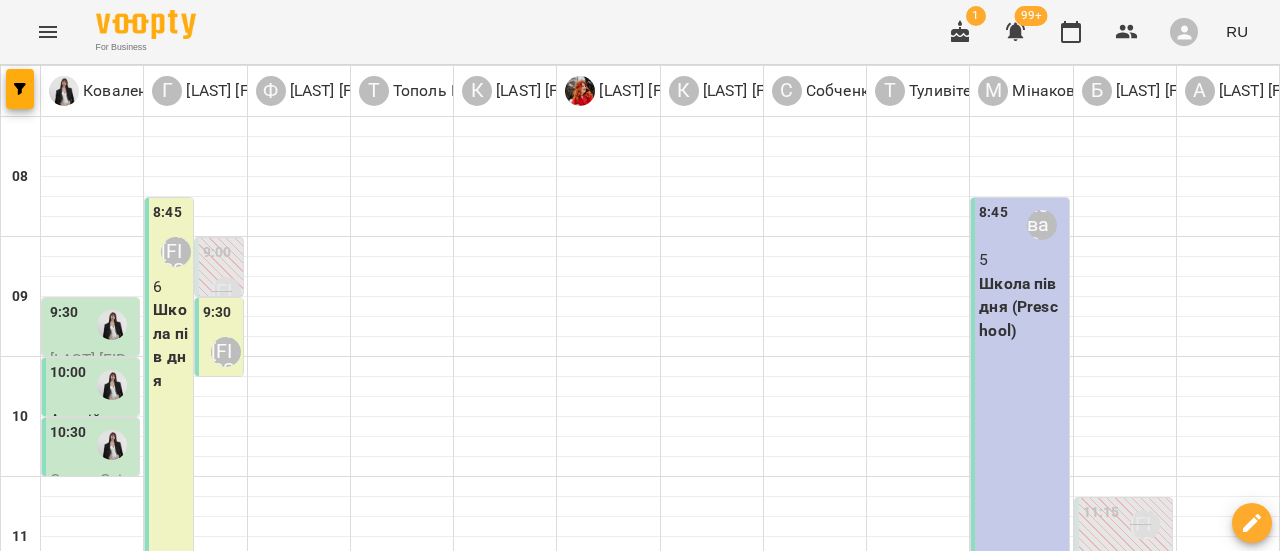 scroll, scrollTop: 900, scrollLeft: 0, axis: vertical 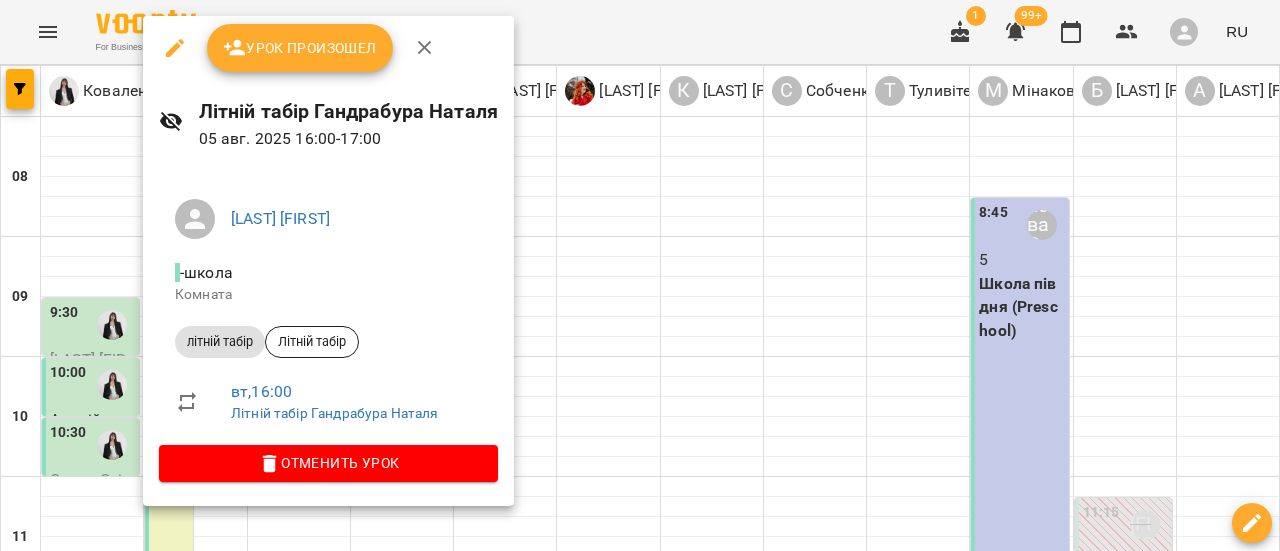 click on "Урок произошел" at bounding box center (300, 48) 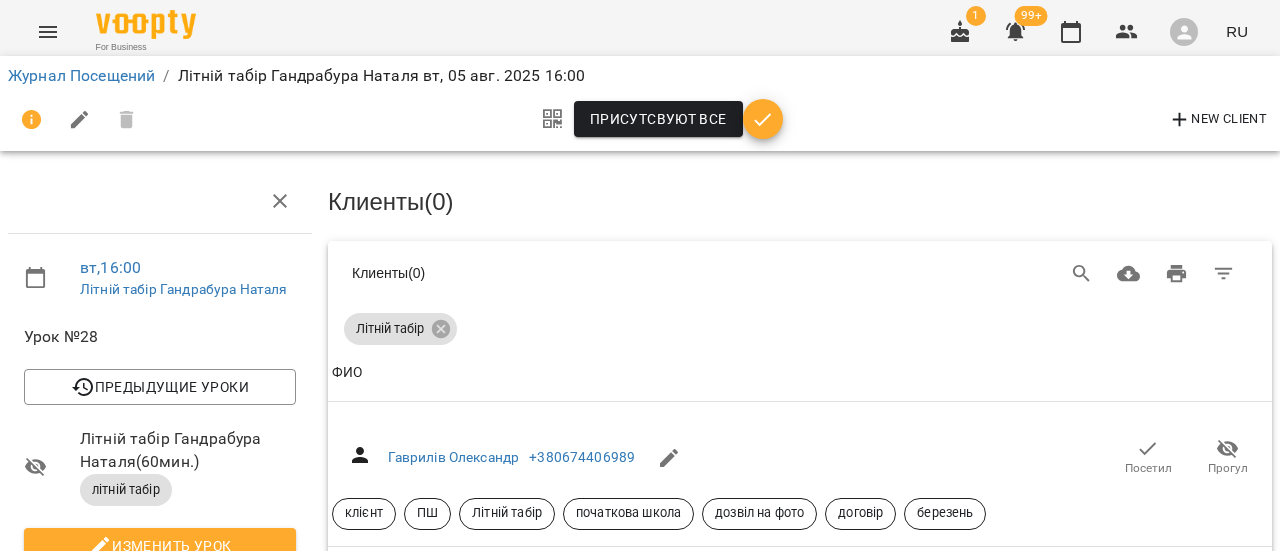 scroll, scrollTop: 100, scrollLeft: 0, axis: vertical 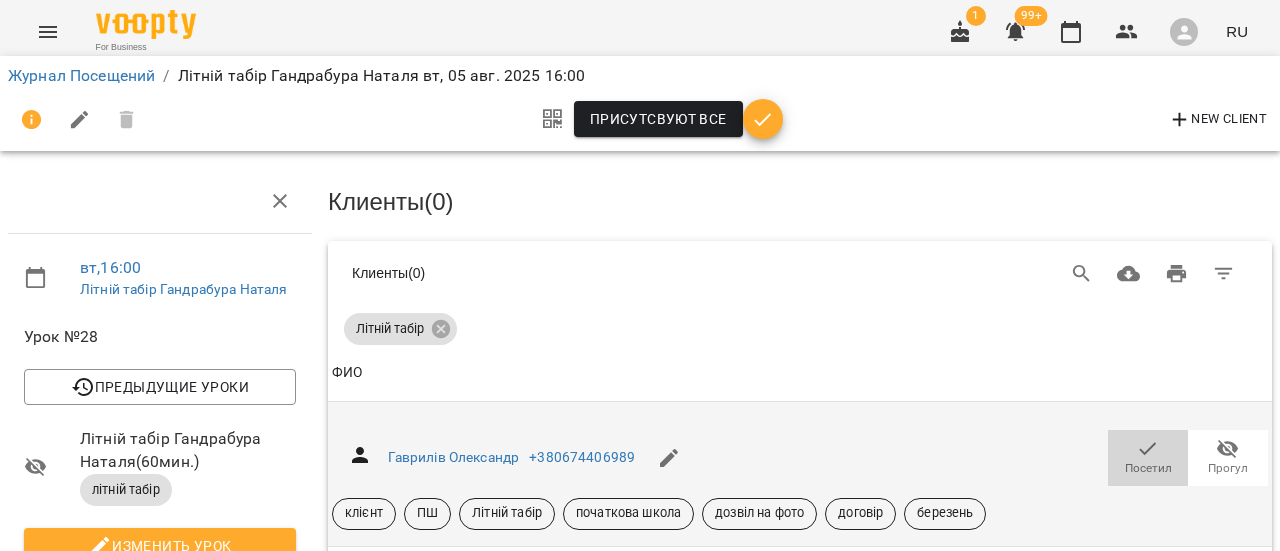 click on "Посетил" at bounding box center [1148, 457] 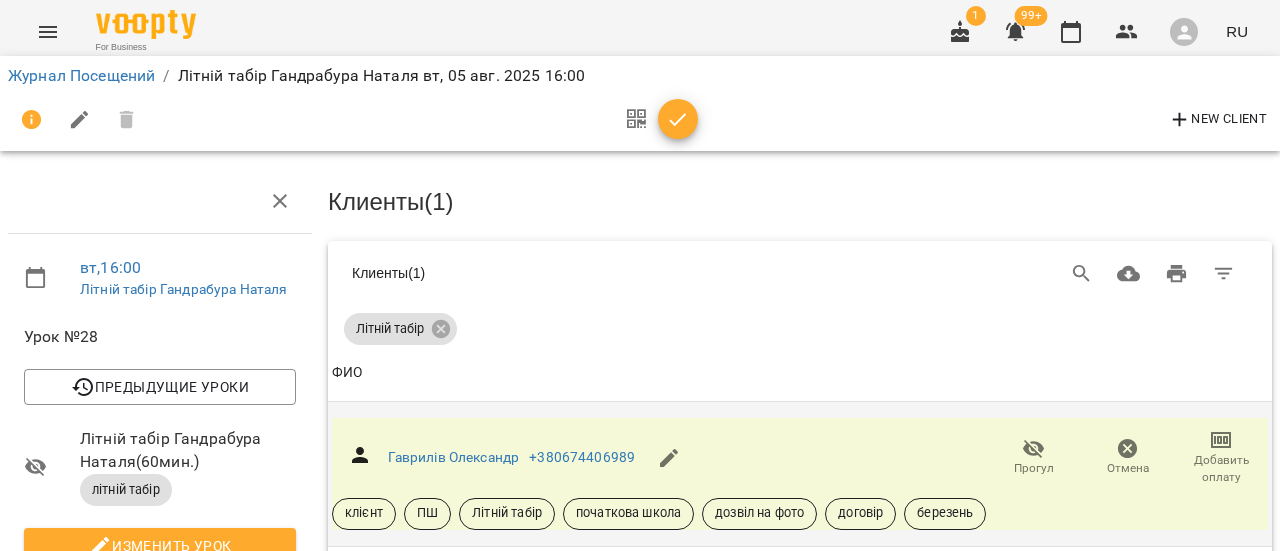 scroll, scrollTop: 300, scrollLeft: 0, axis: vertical 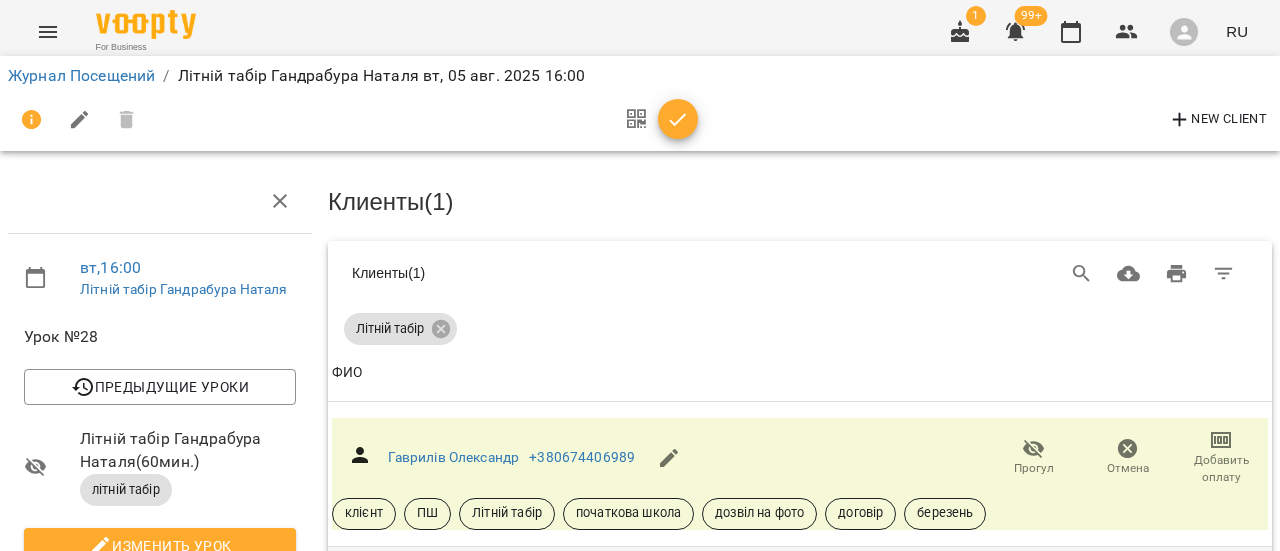 click on "Посетил" at bounding box center [1148, 613] 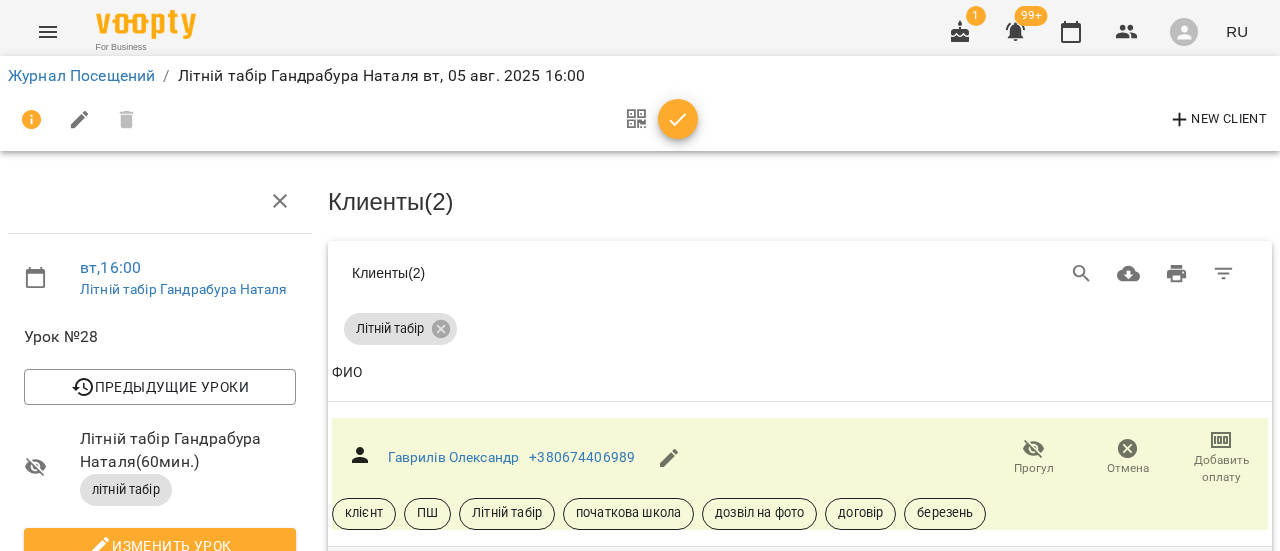 scroll, scrollTop: 500, scrollLeft: 0, axis: vertical 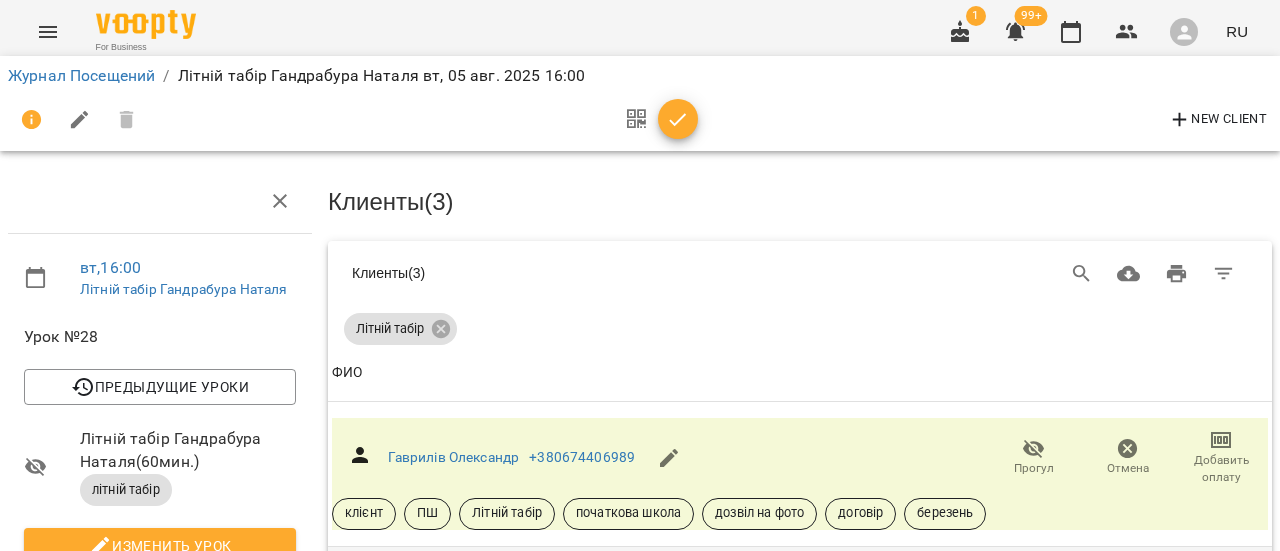 click 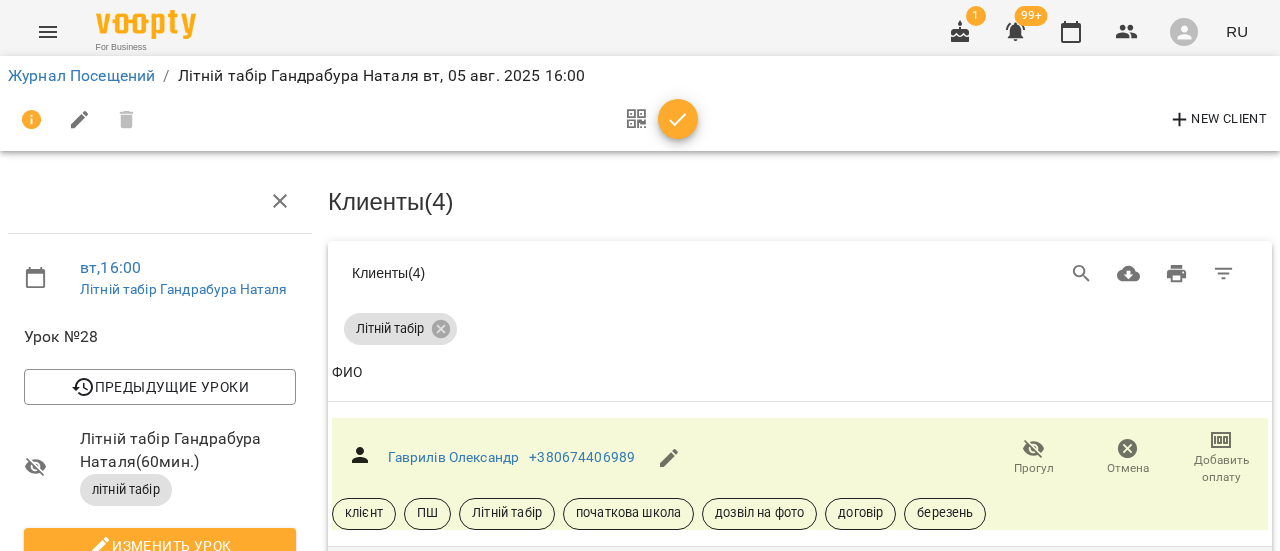 scroll, scrollTop: 0, scrollLeft: 0, axis: both 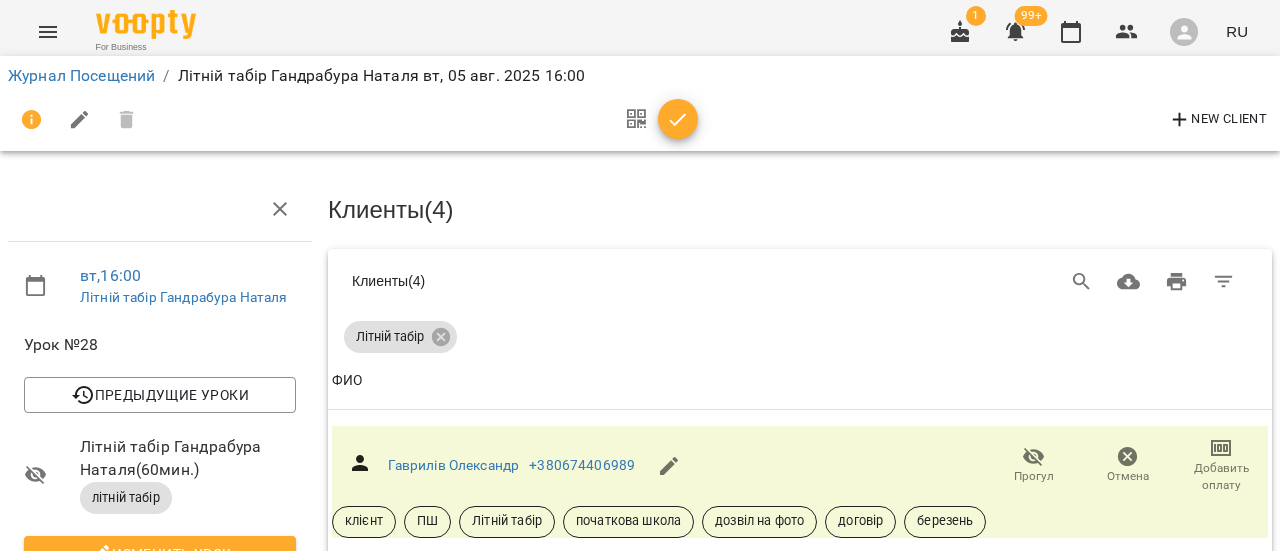 click at bounding box center [678, 120] 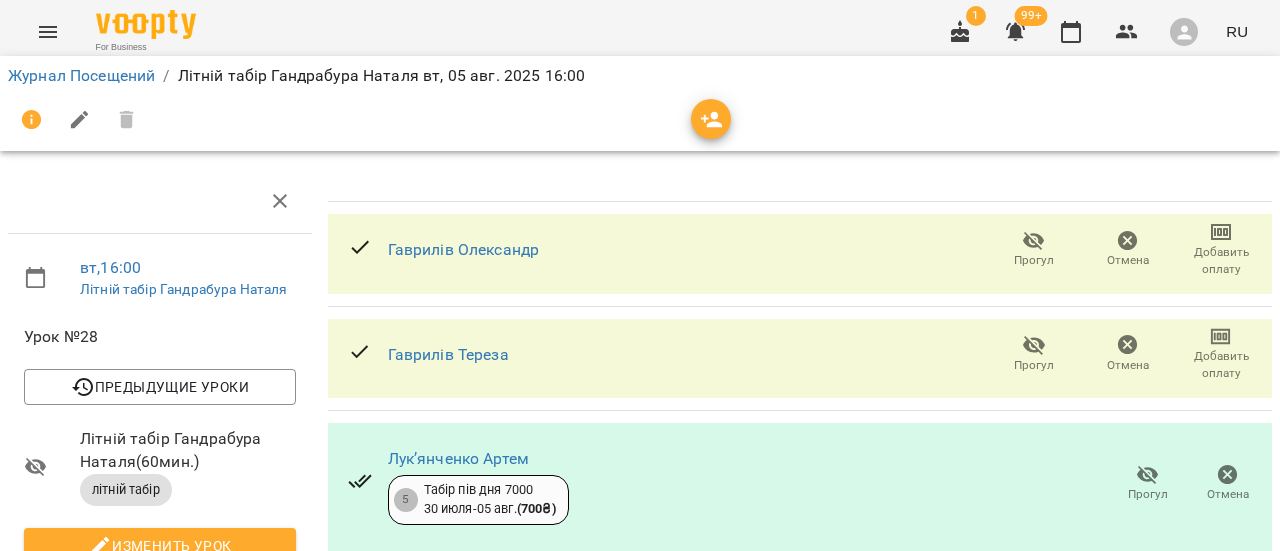 scroll, scrollTop: 0, scrollLeft: 0, axis: both 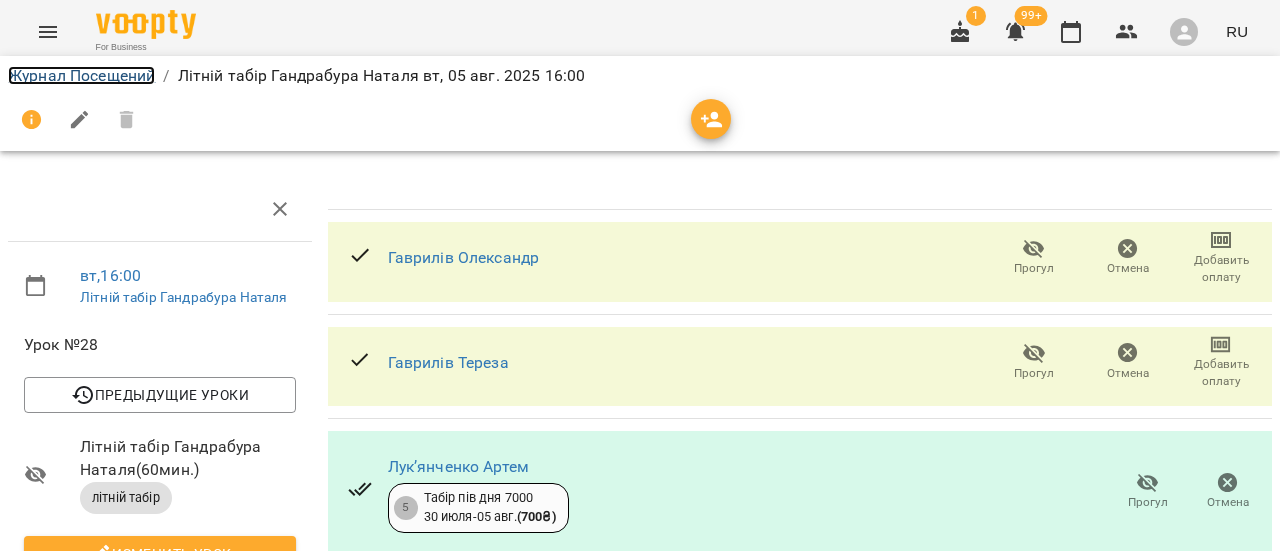 click on "Журнал Посещений" at bounding box center [81, 75] 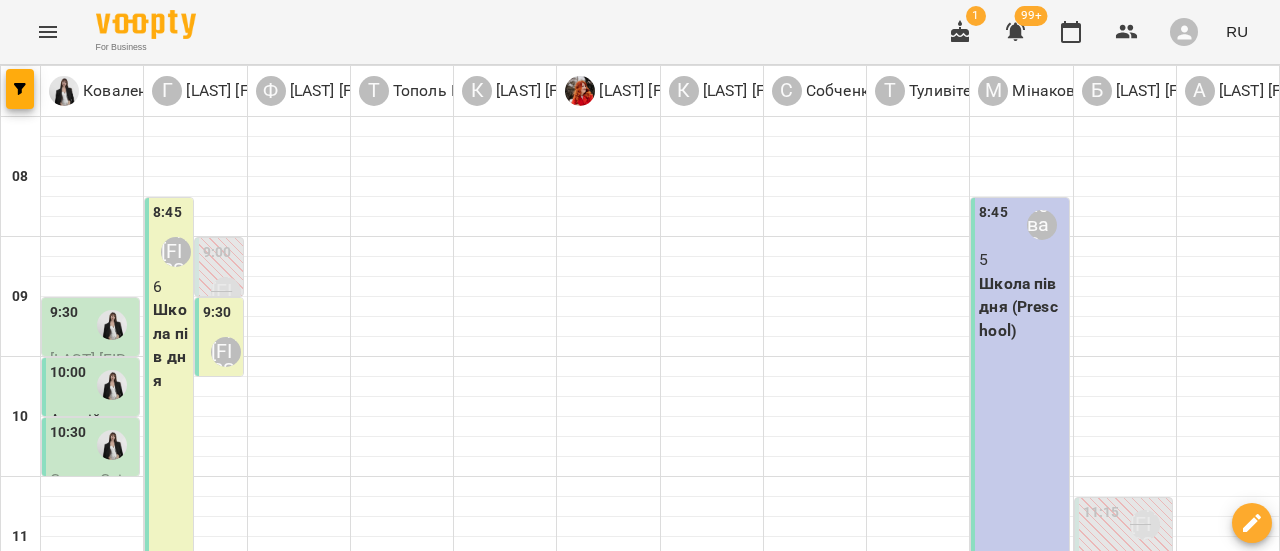 scroll, scrollTop: 800, scrollLeft: 0, axis: vertical 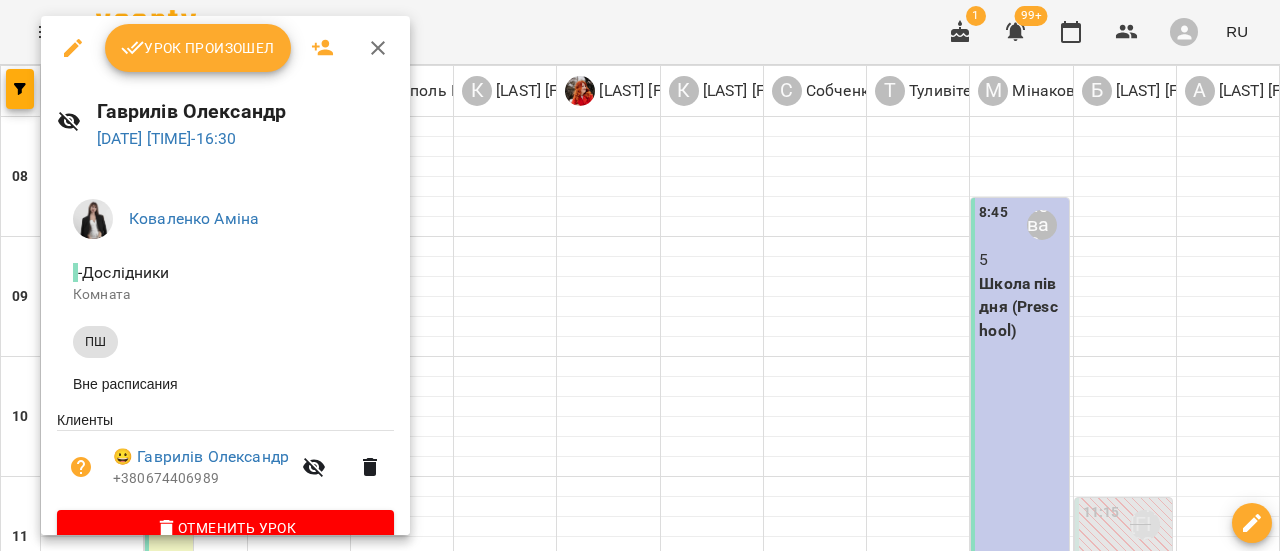 click on "Урок произошел" at bounding box center [198, 48] 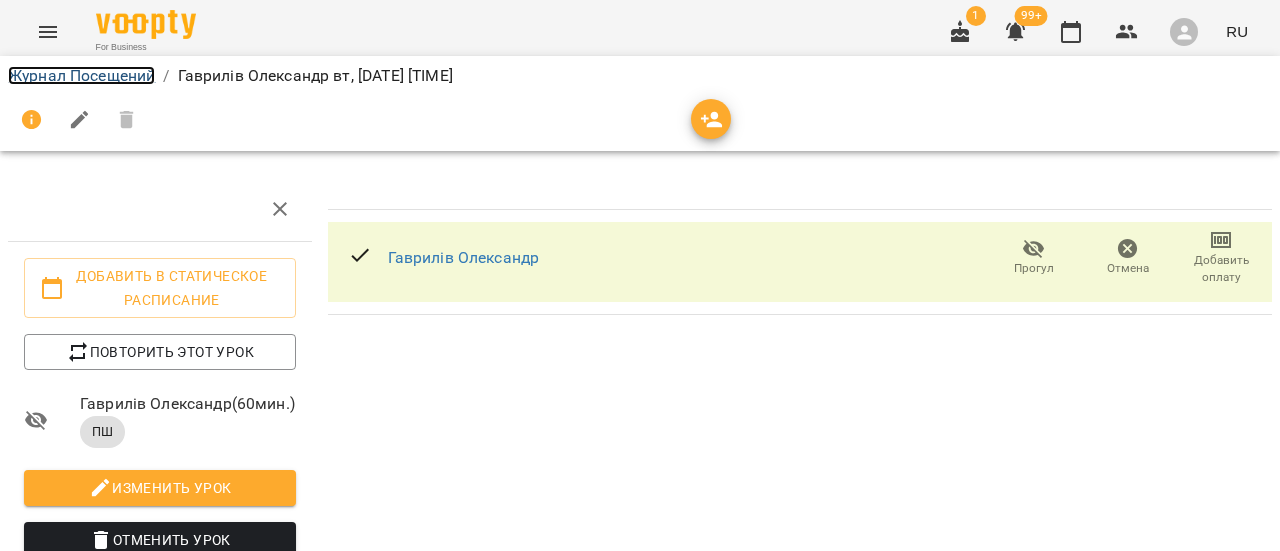 click on "Журнал Посещений" at bounding box center [81, 75] 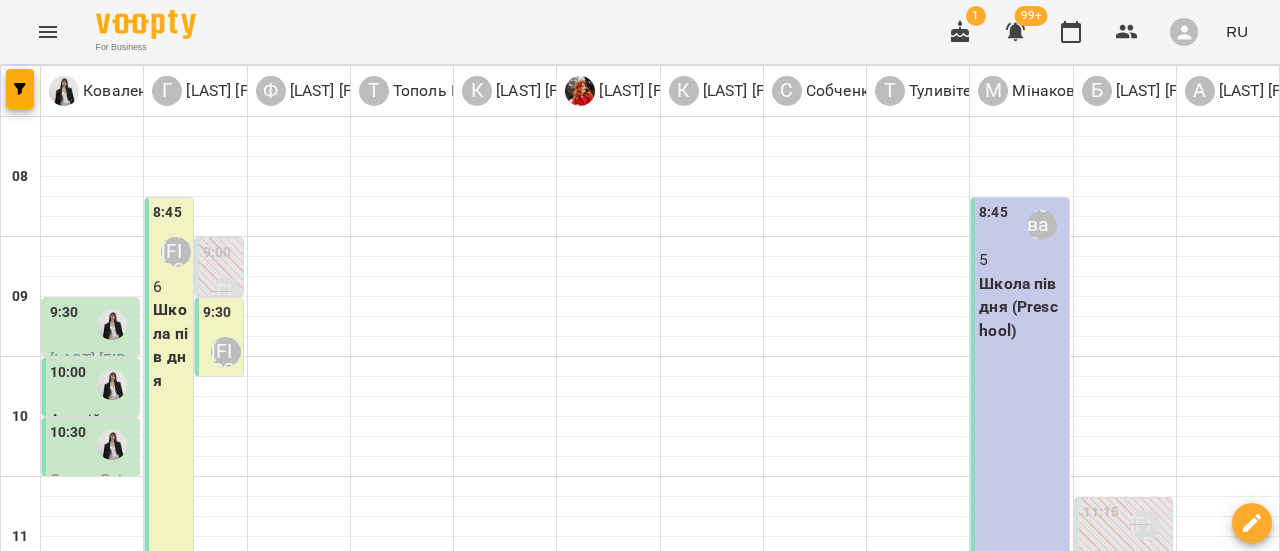 scroll, scrollTop: 800, scrollLeft: 0, axis: vertical 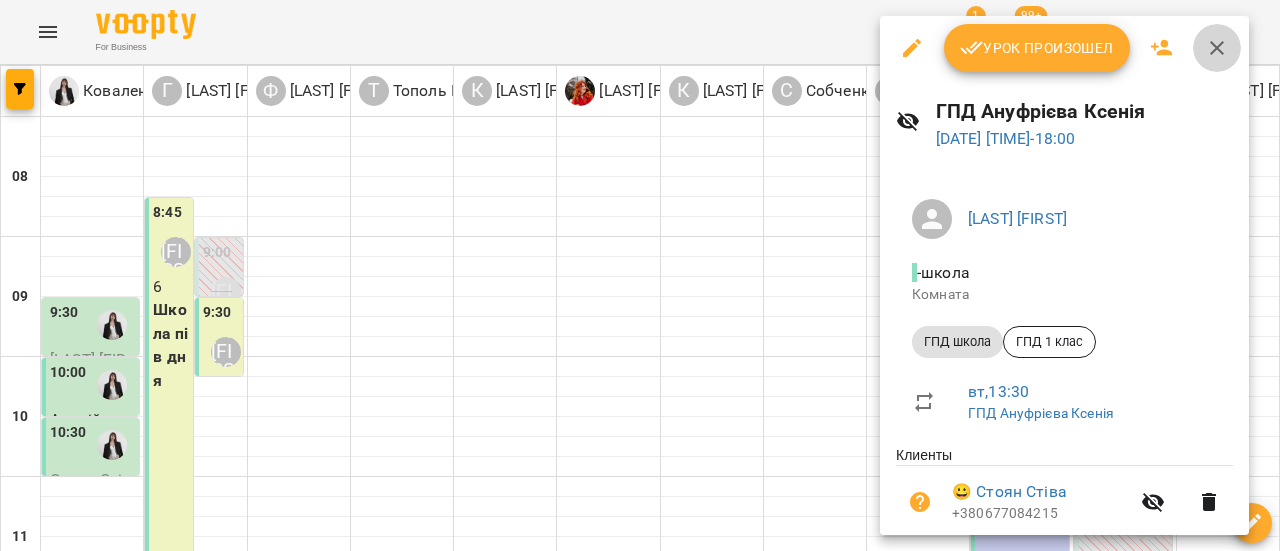 click 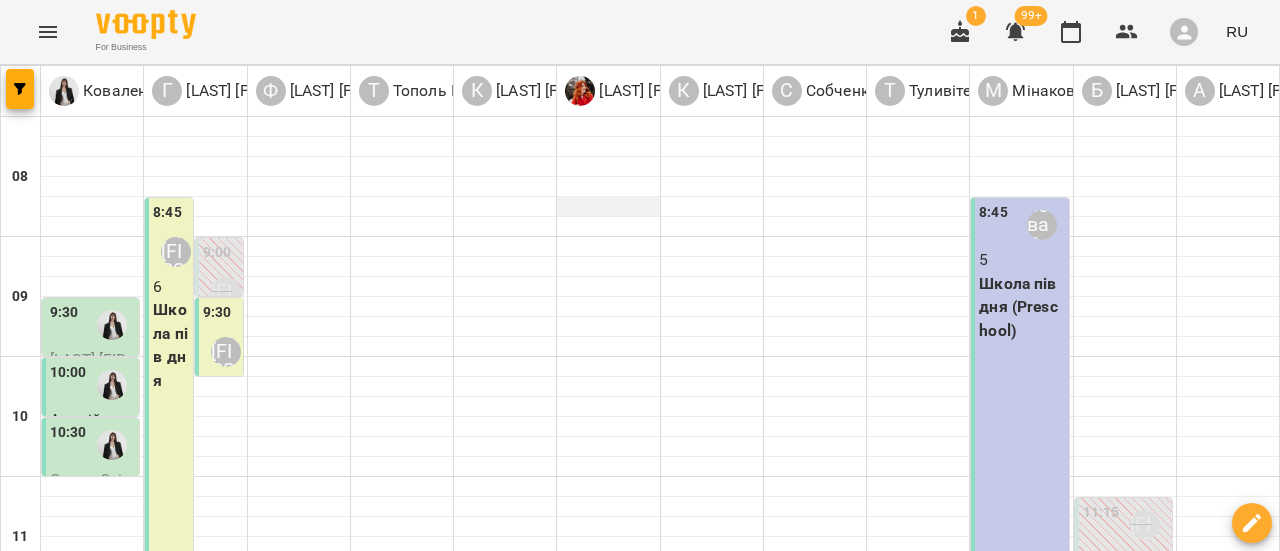 scroll, scrollTop: 0, scrollLeft: 0, axis: both 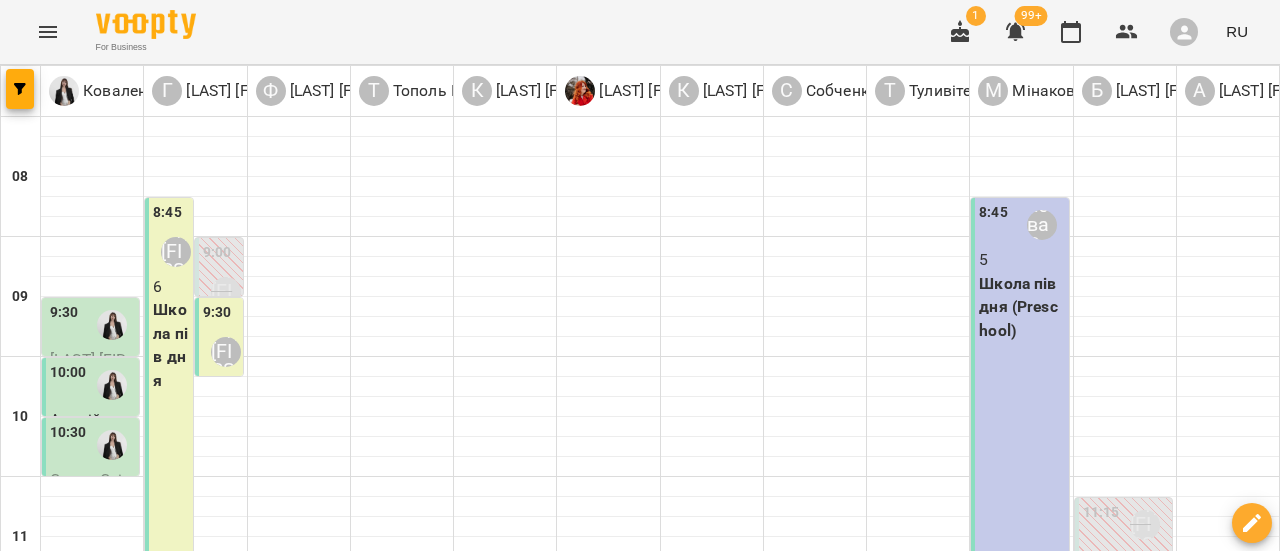 click on "08 авг." at bounding box center [1039, 1602] 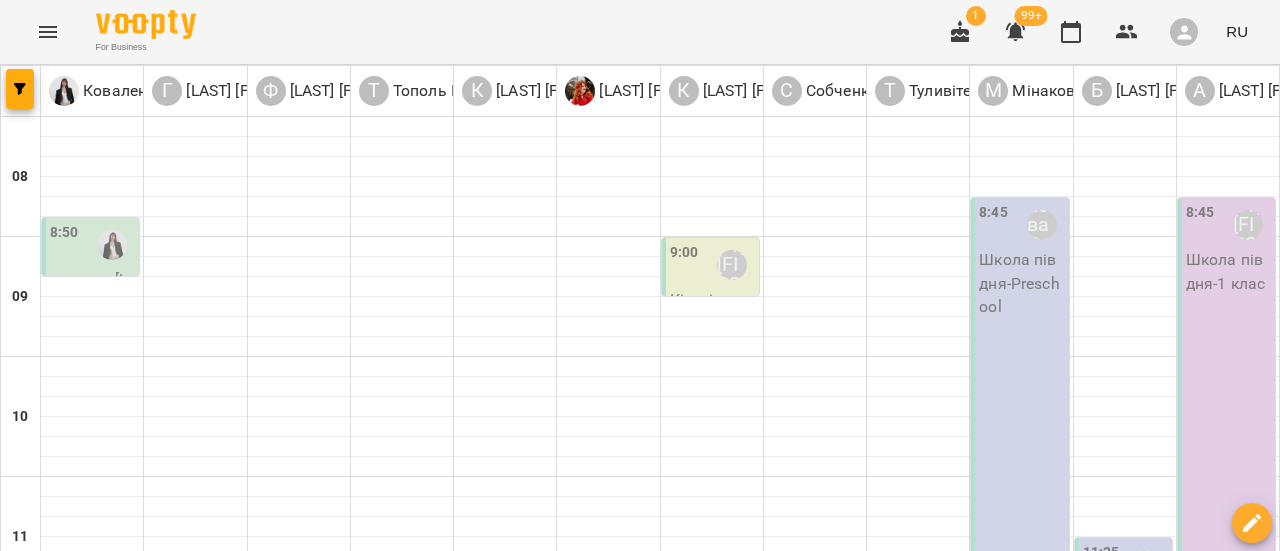 click on "8:50" at bounding box center [92, 245] 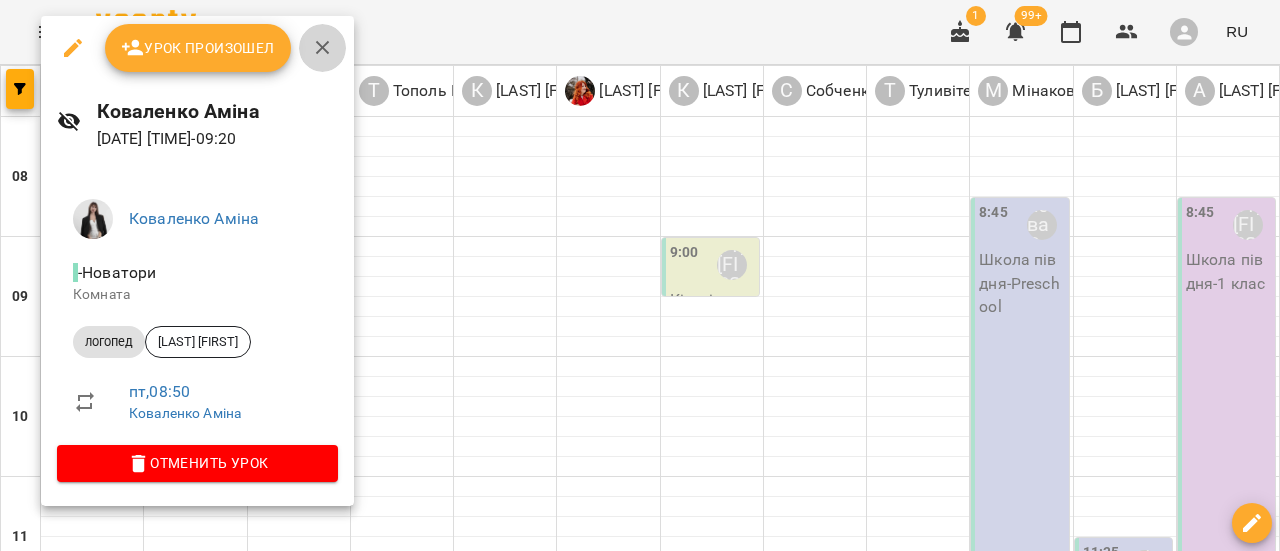click 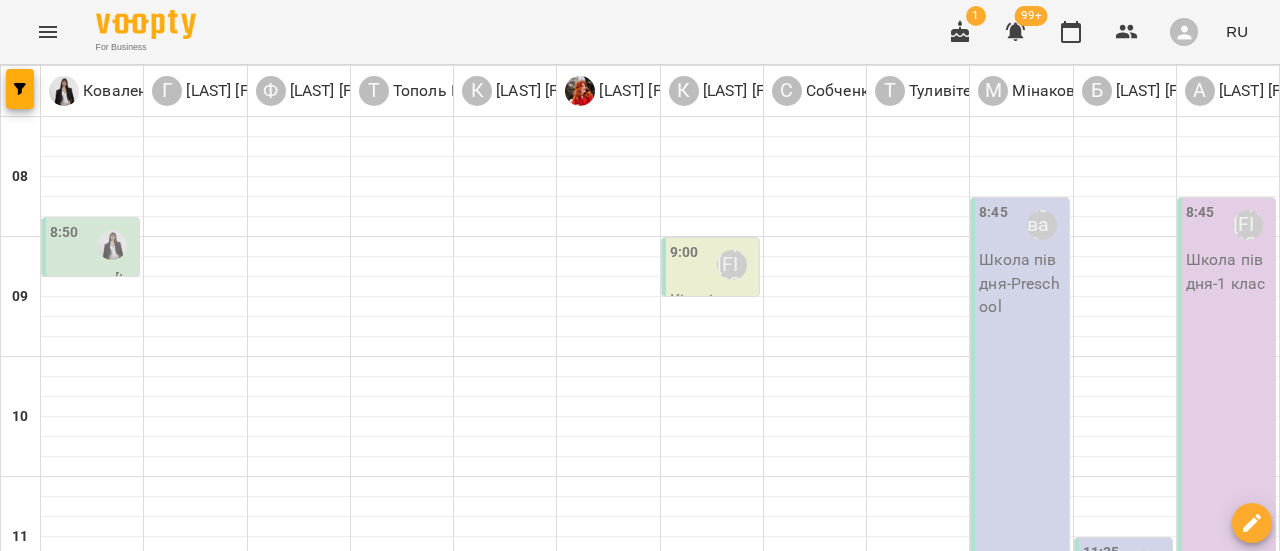 click on "8:50" at bounding box center (92, 245) 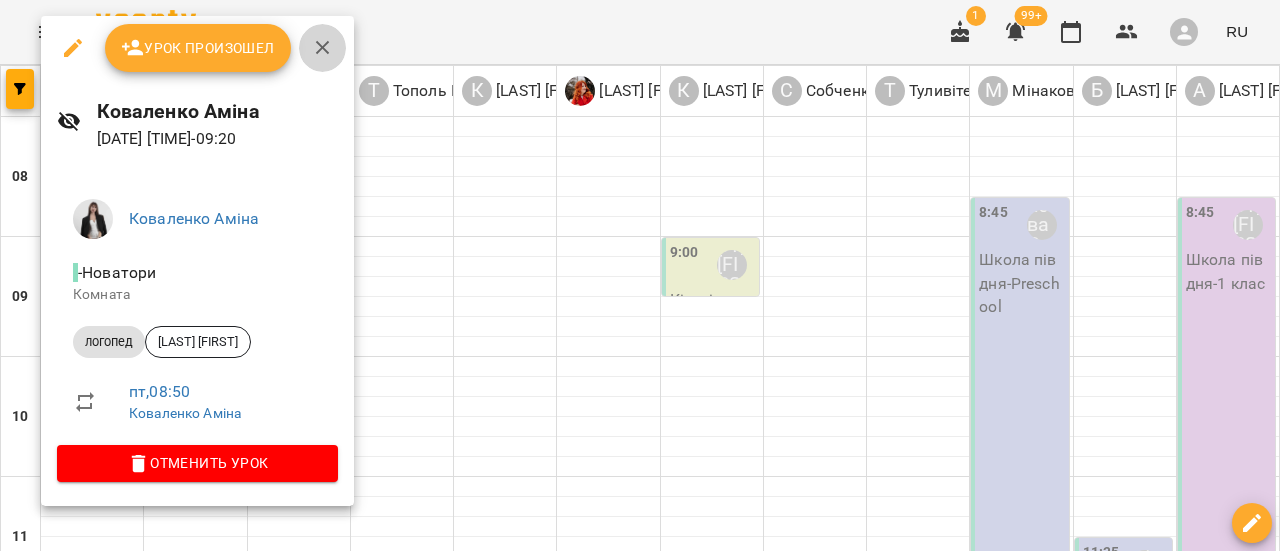 click 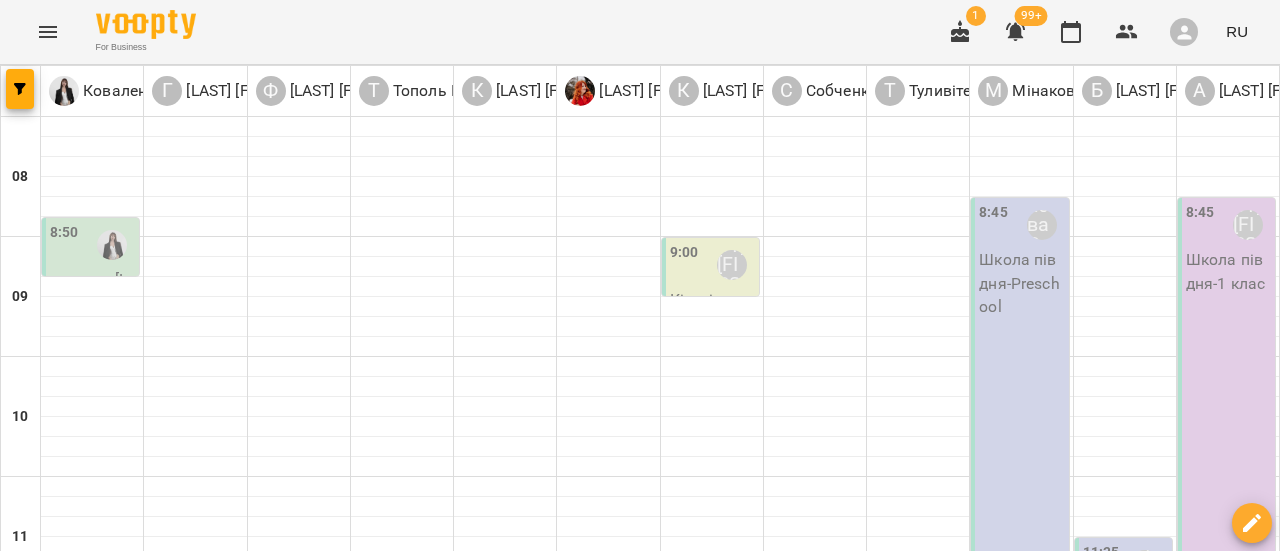 click on "пт" at bounding box center (947, 1583) 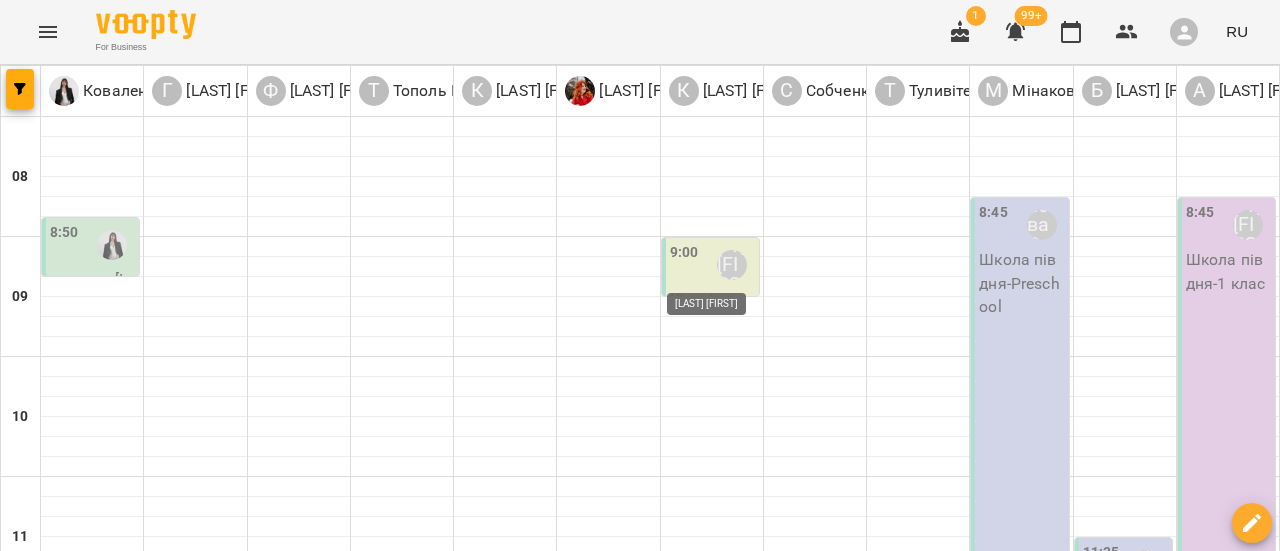 click on "[LAST] [FIRST]" at bounding box center [732, 265] 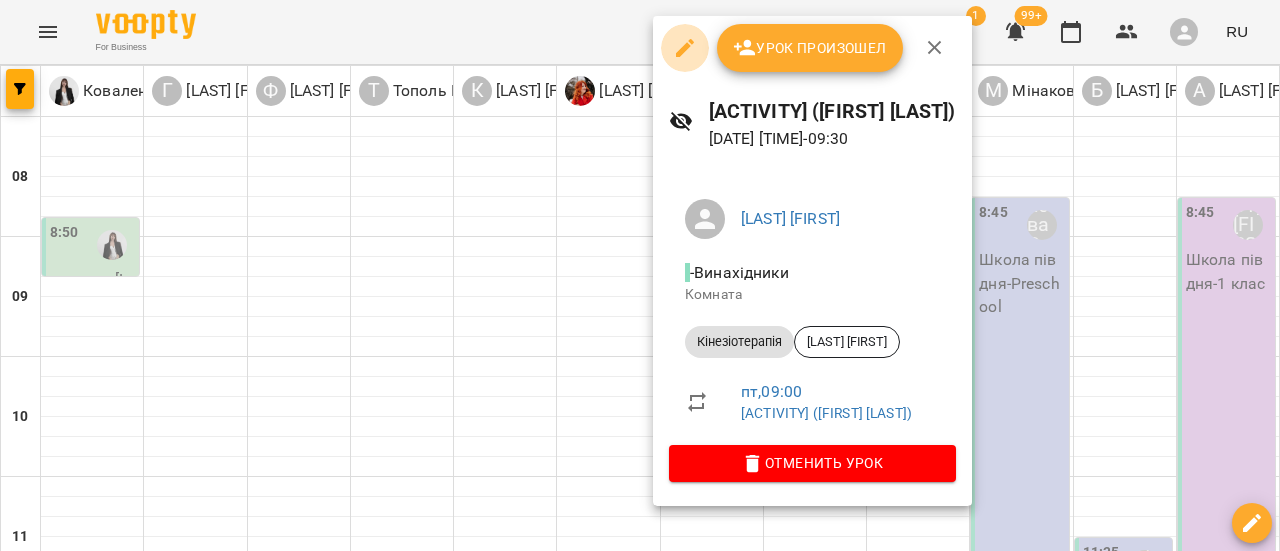 click 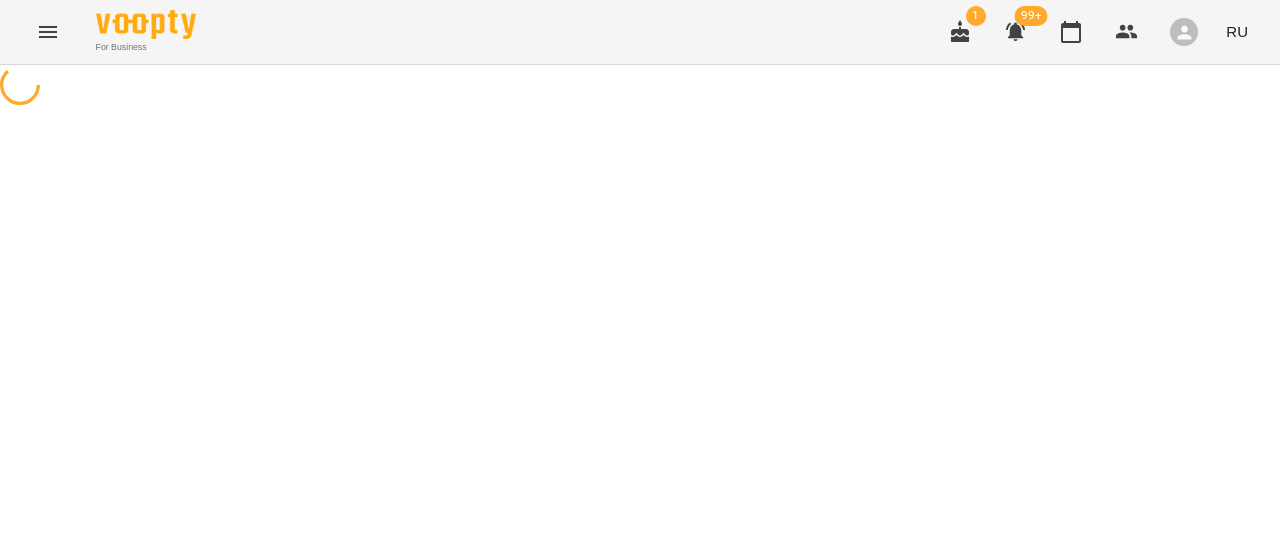 select on "**********" 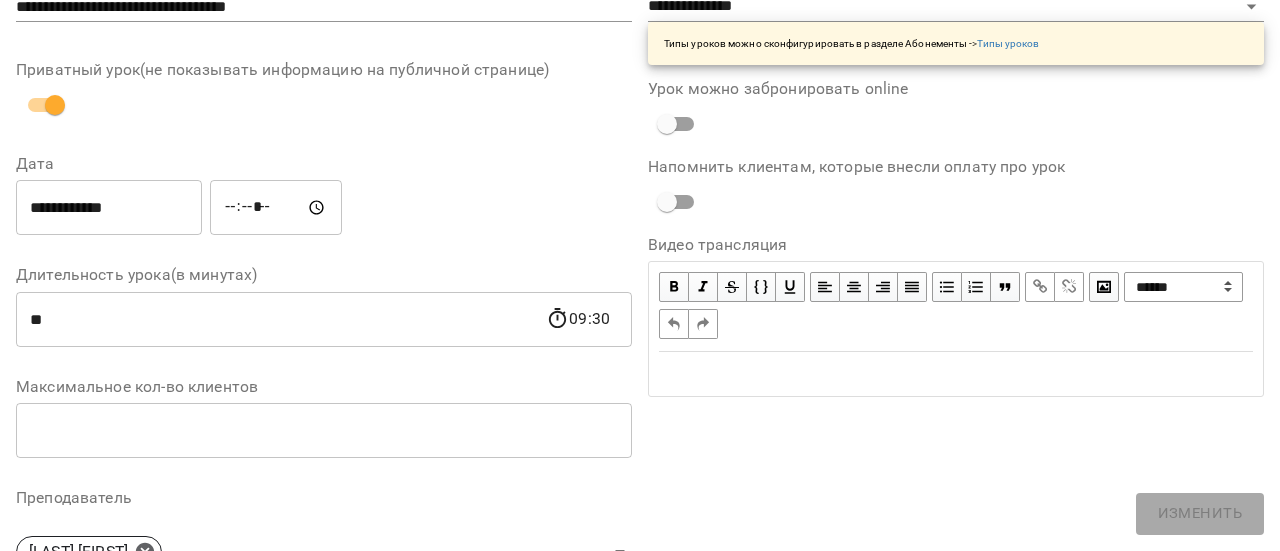 scroll, scrollTop: 300, scrollLeft: 0, axis: vertical 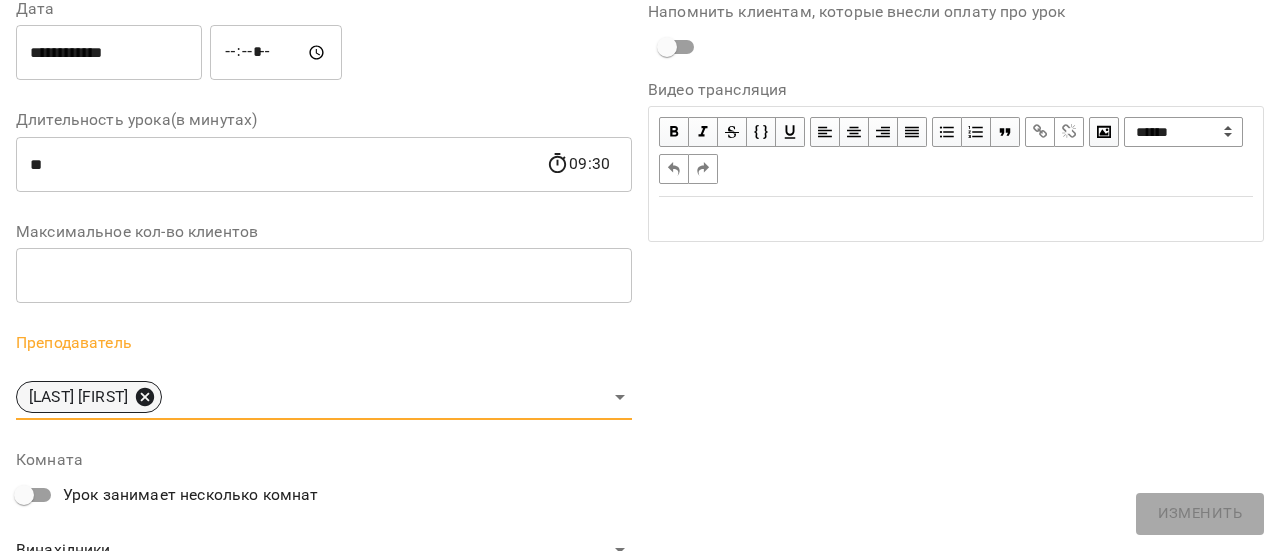 click 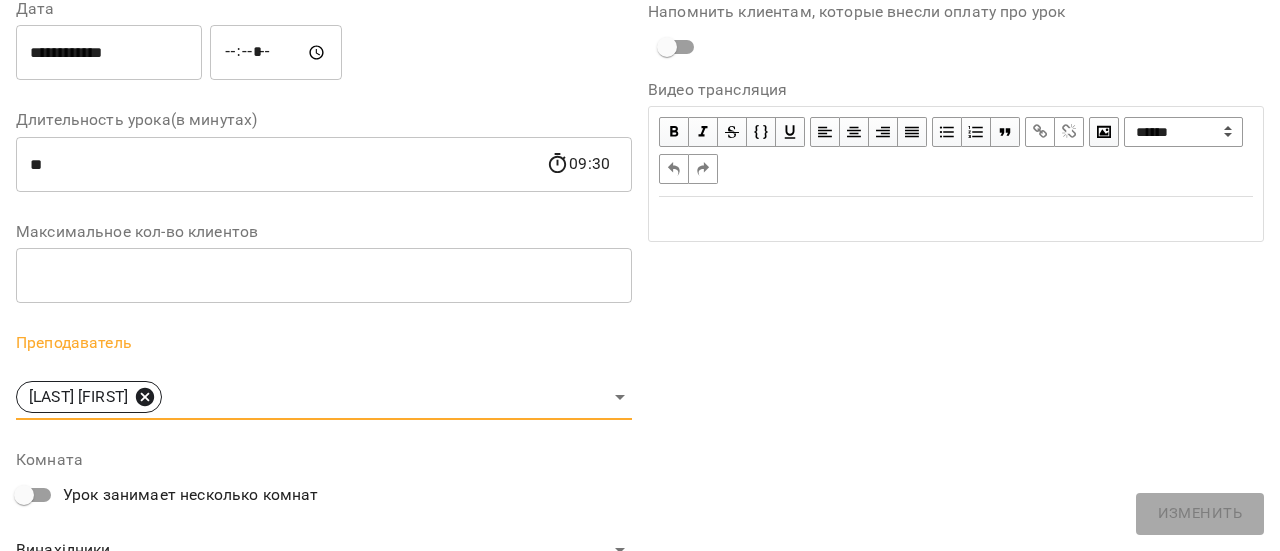 type 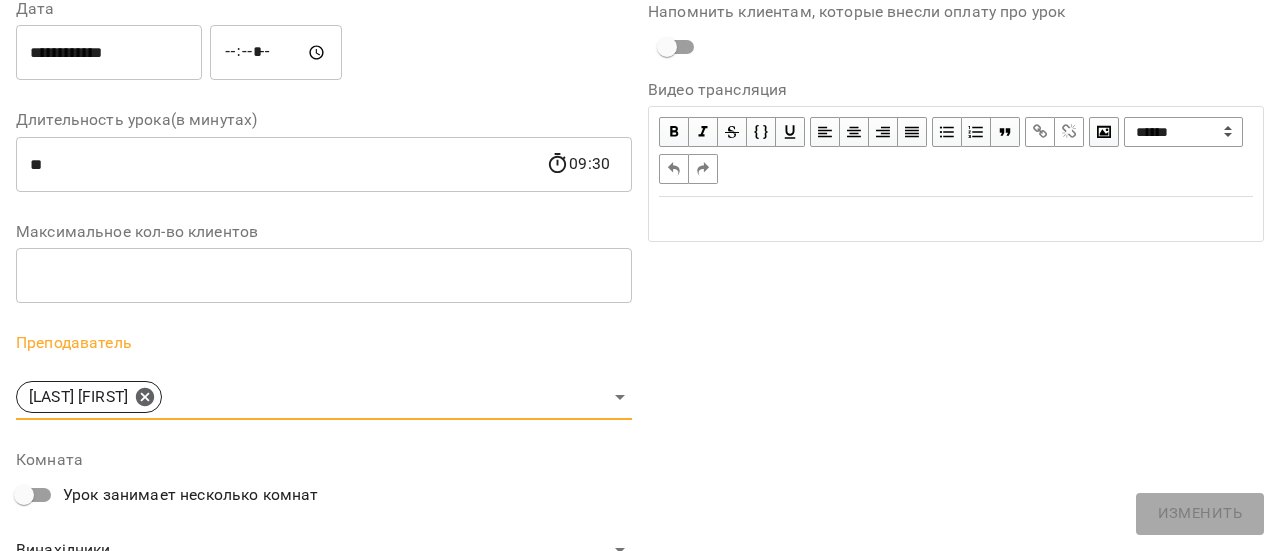 scroll, scrollTop: 383, scrollLeft: 0, axis: vertical 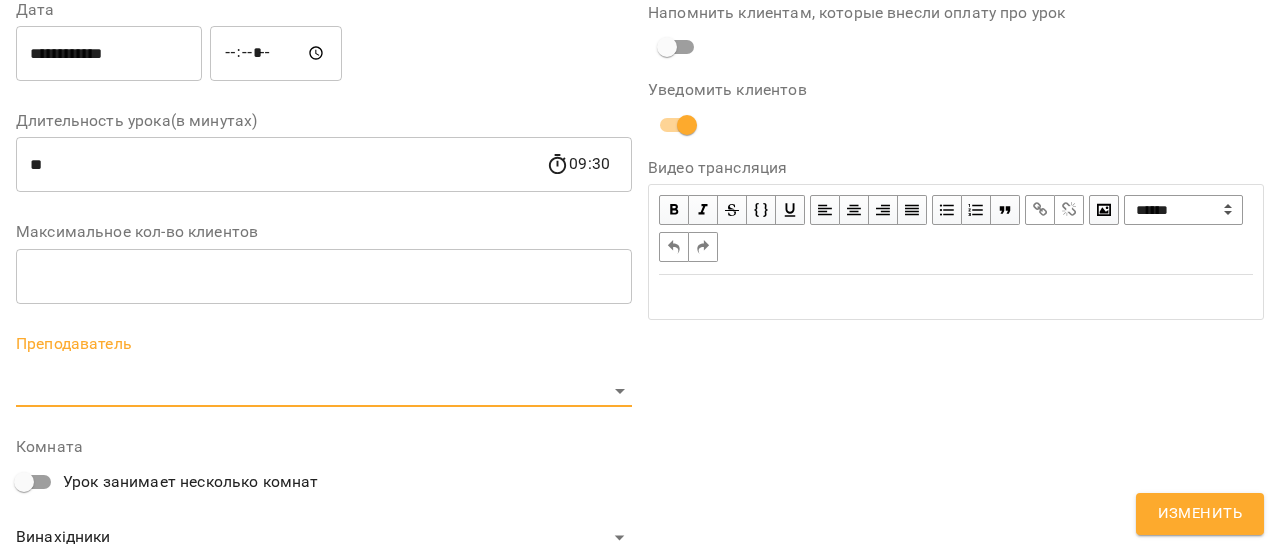 click on "Изменить" at bounding box center [1200, 514] 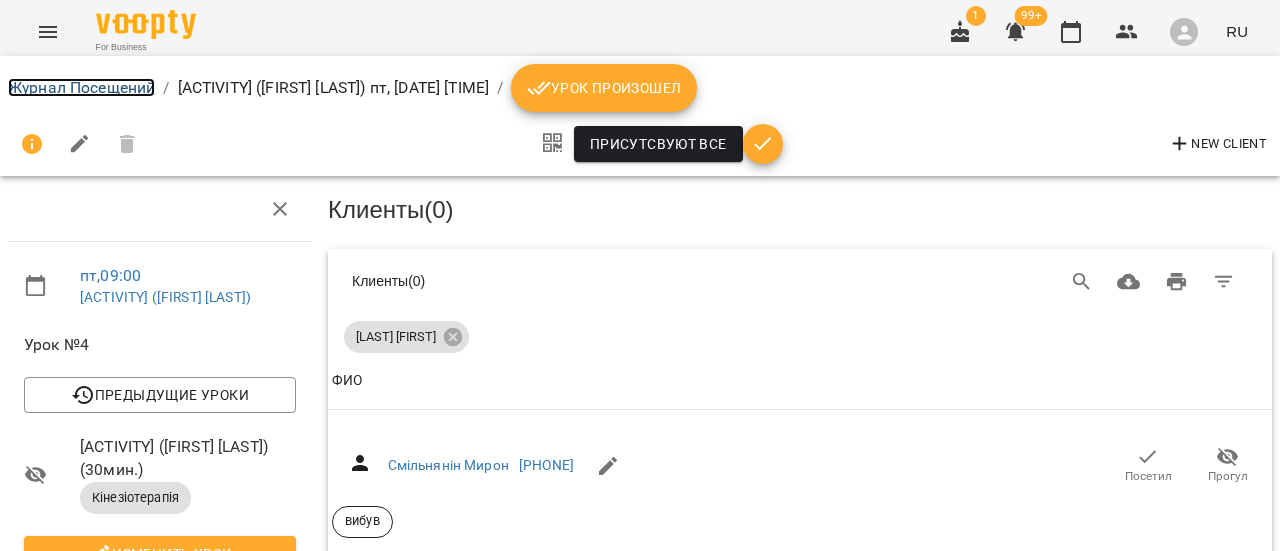 click on "Журнал Посещений" at bounding box center (81, 87) 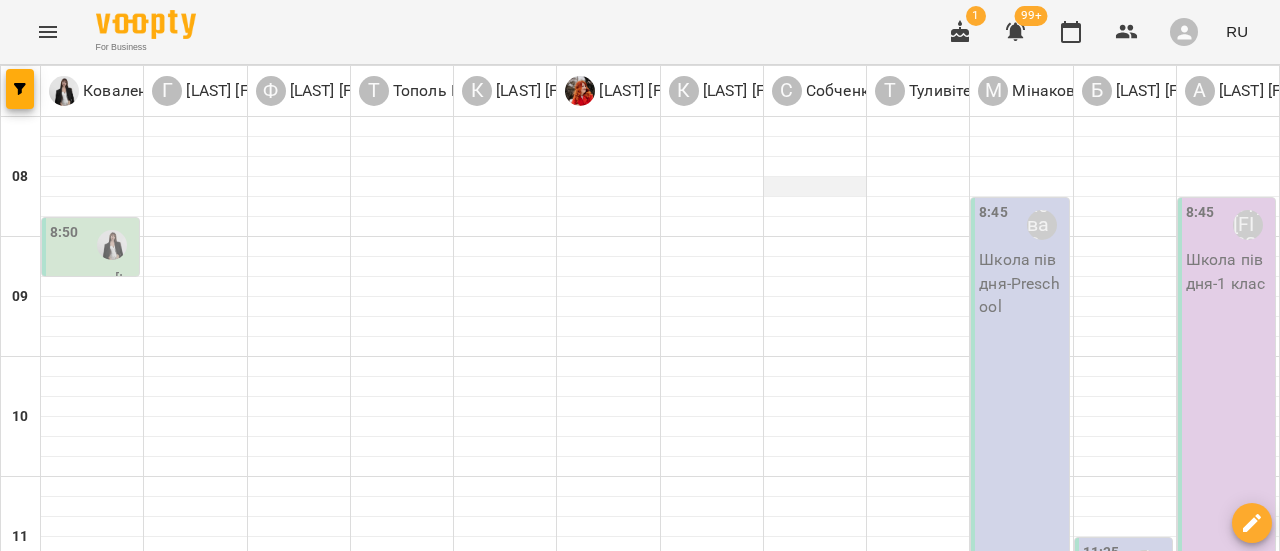 scroll, scrollTop: 0, scrollLeft: 0, axis: both 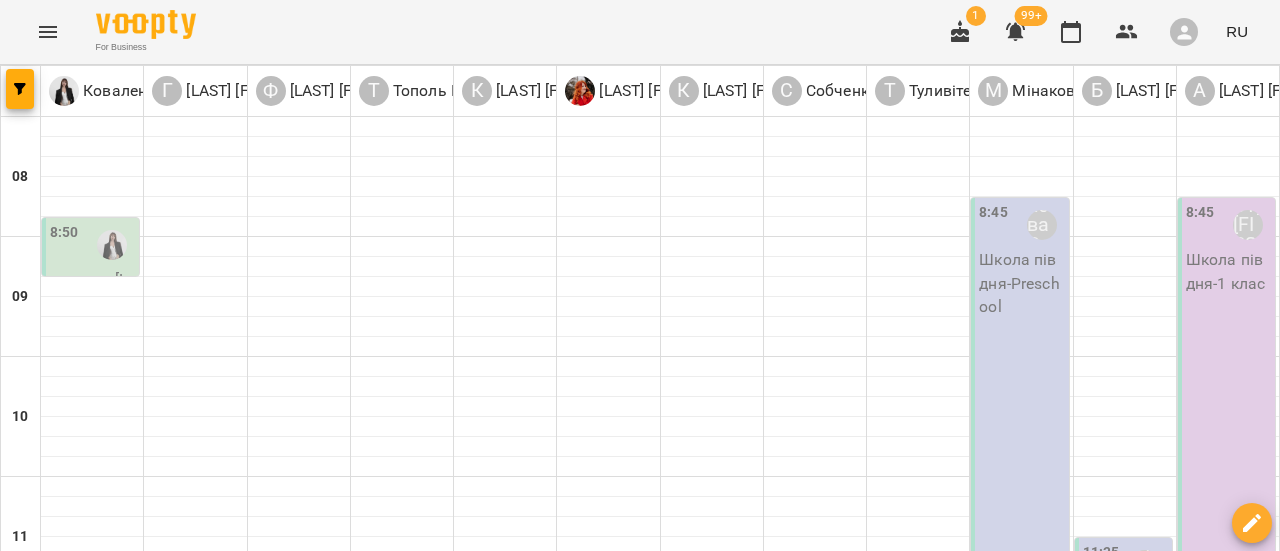 click 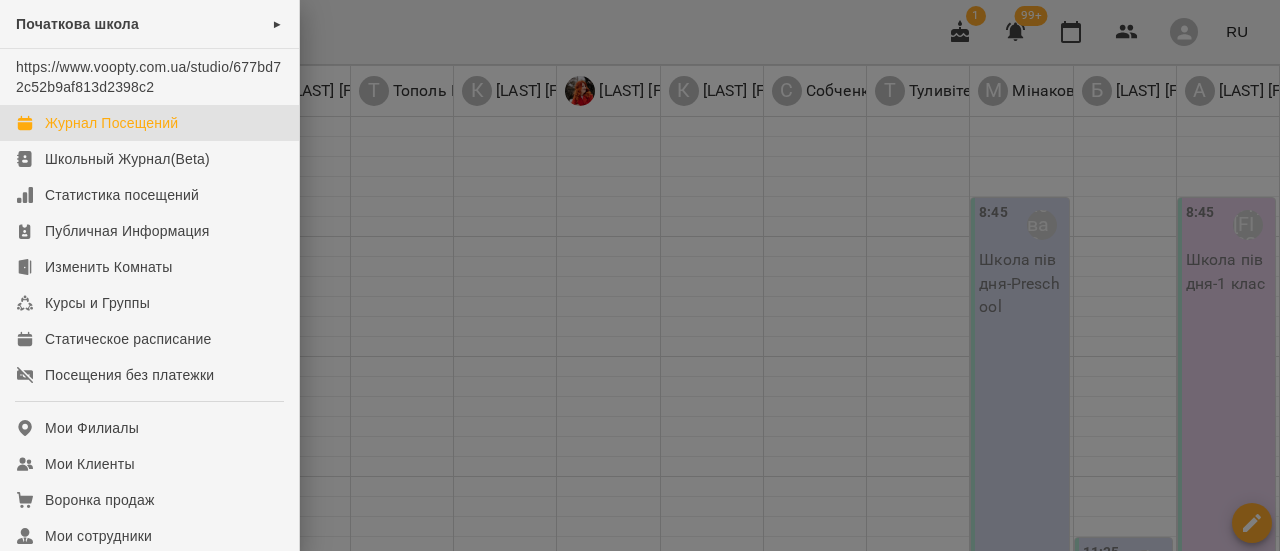 click on "Журнал Посещений" at bounding box center (111, 123) 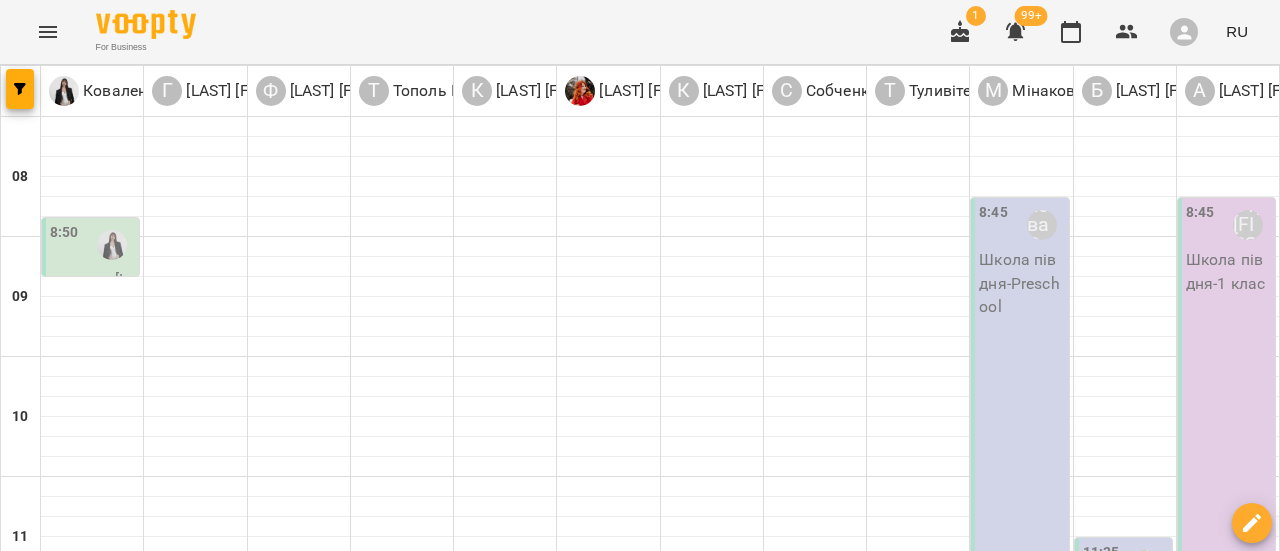 click on "05 авг." at bounding box center (243, 1602) 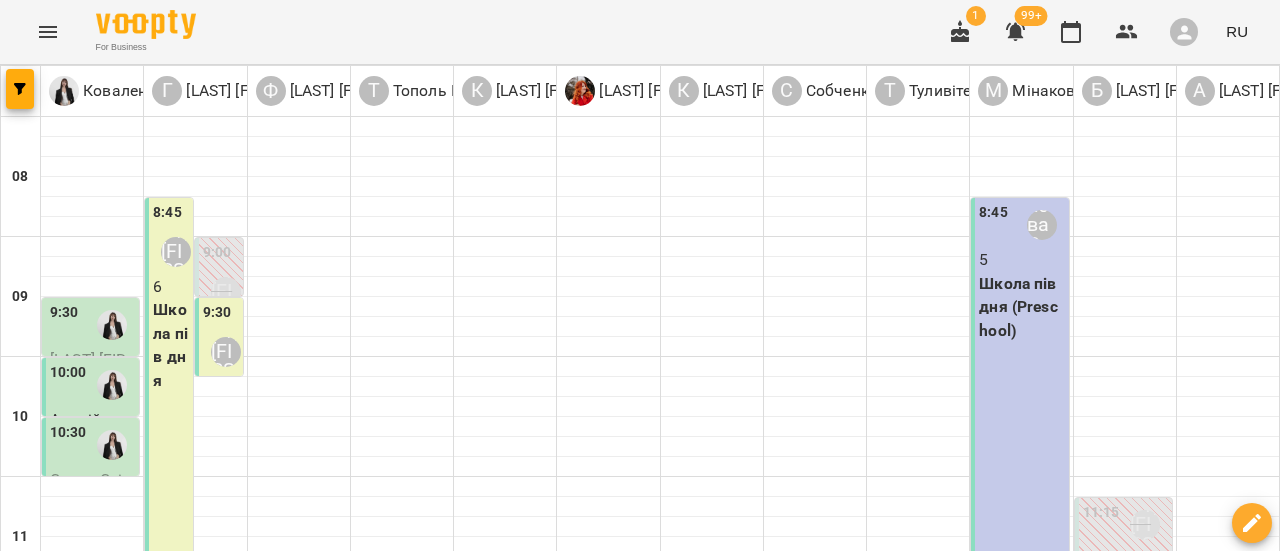 scroll, scrollTop: 600, scrollLeft: 0, axis: vertical 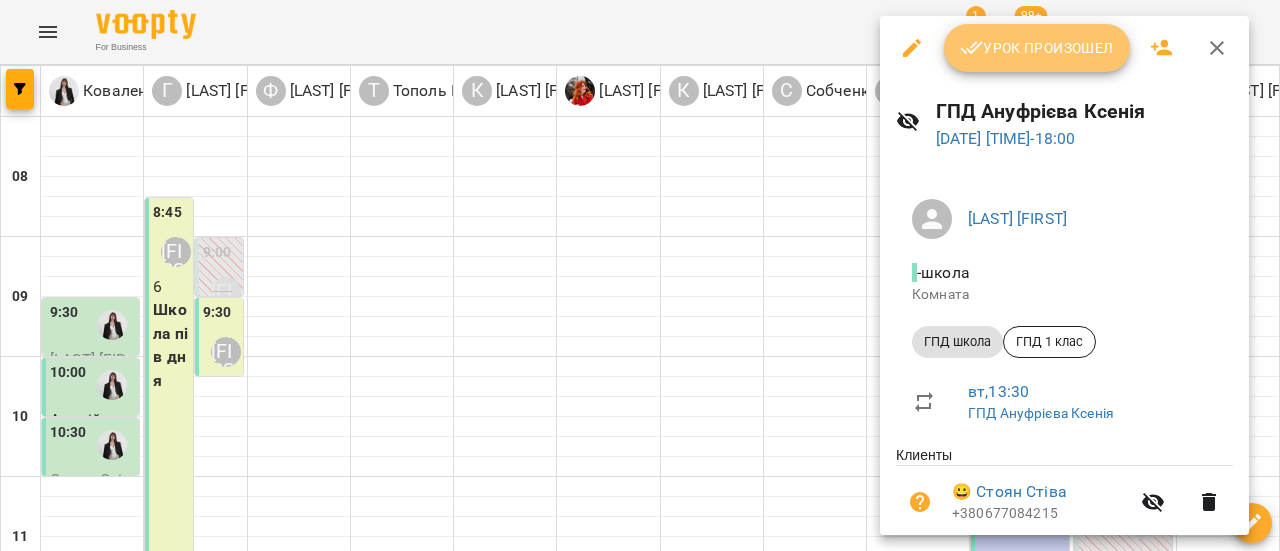 click on "Урок произошел" at bounding box center (1037, 48) 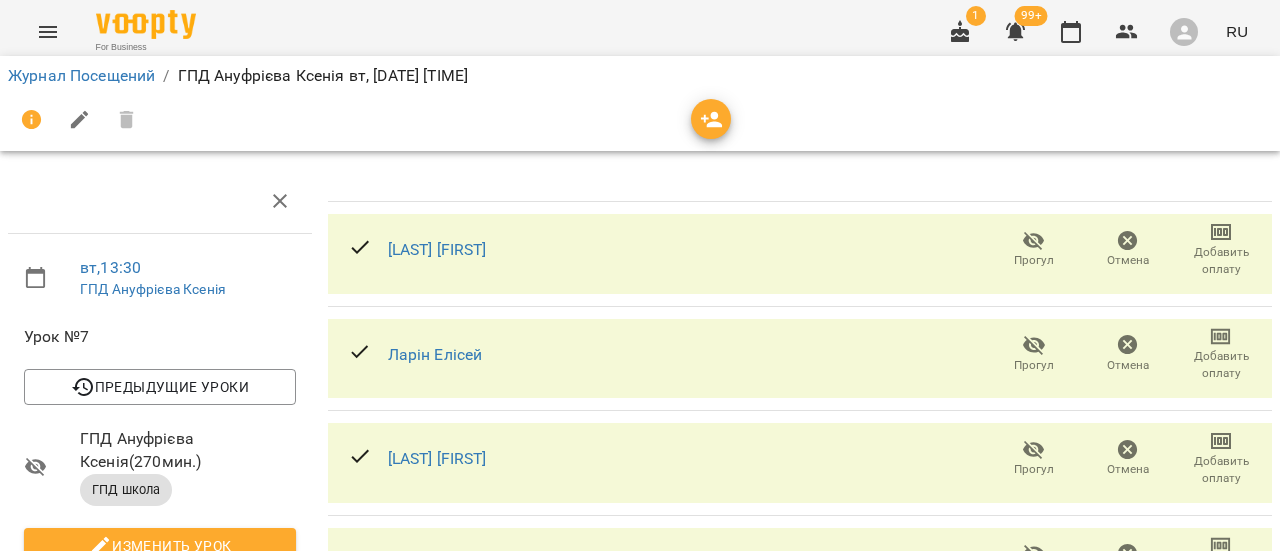 scroll, scrollTop: 0, scrollLeft: 0, axis: both 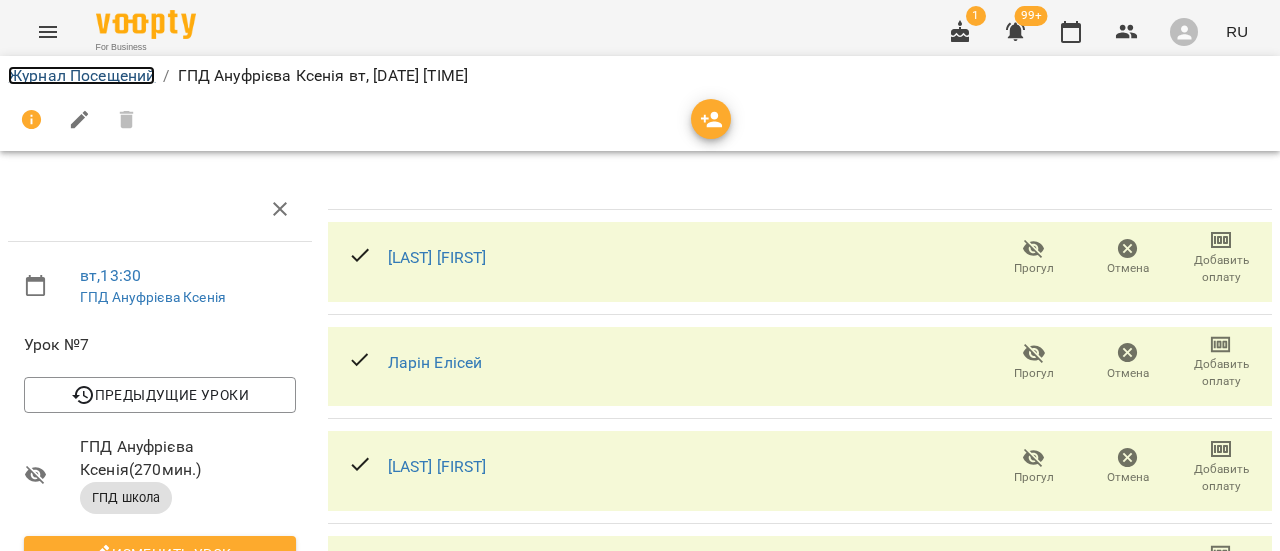 click on "Журнал Посещений" at bounding box center (81, 75) 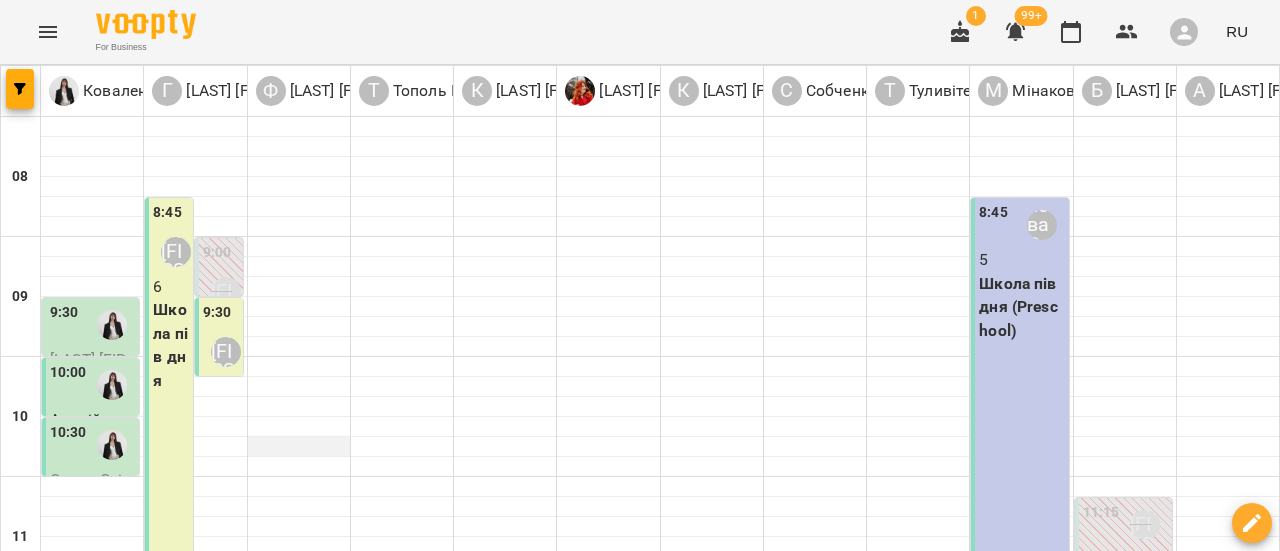 scroll, scrollTop: 0, scrollLeft: 0, axis: both 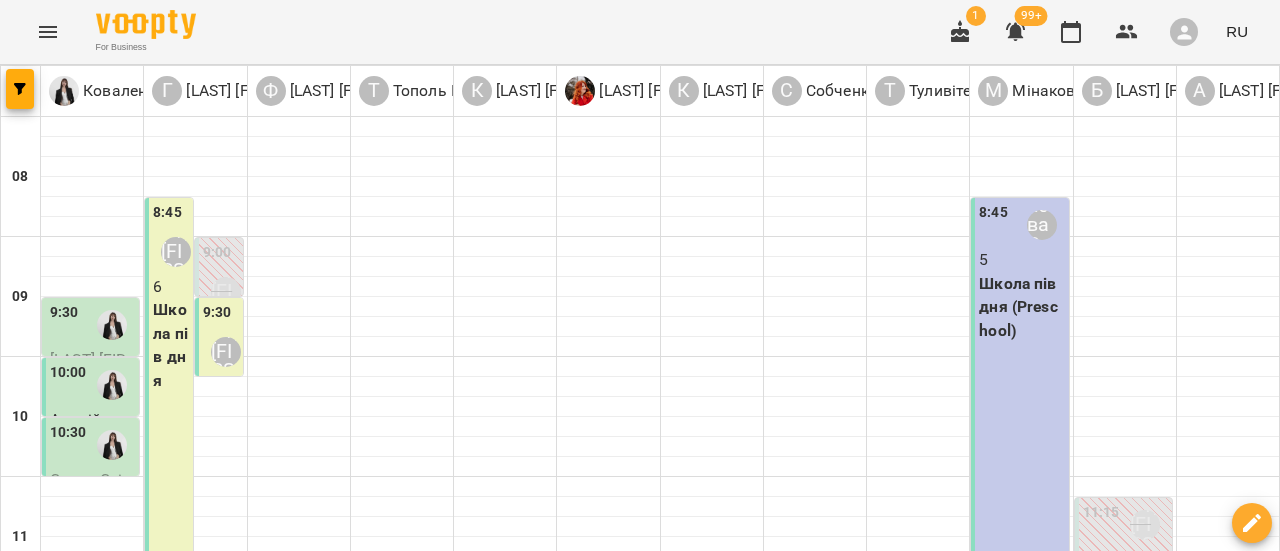 click on "пн 04 авг." at bounding box center [38, 1589] 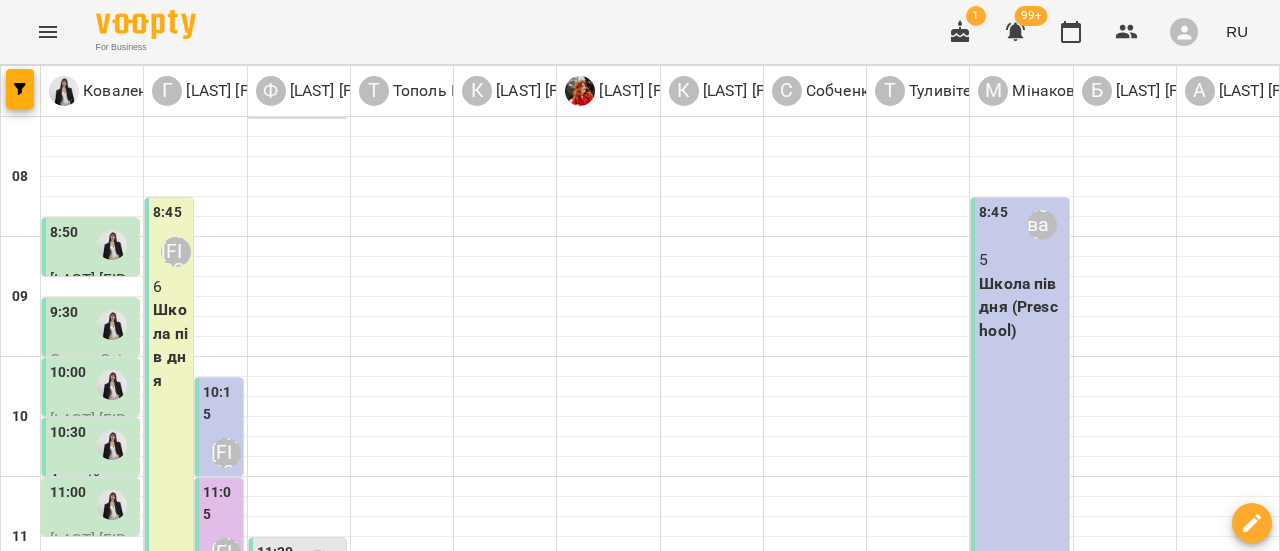 scroll, scrollTop: 600, scrollLeft: 0, axis: vertical 